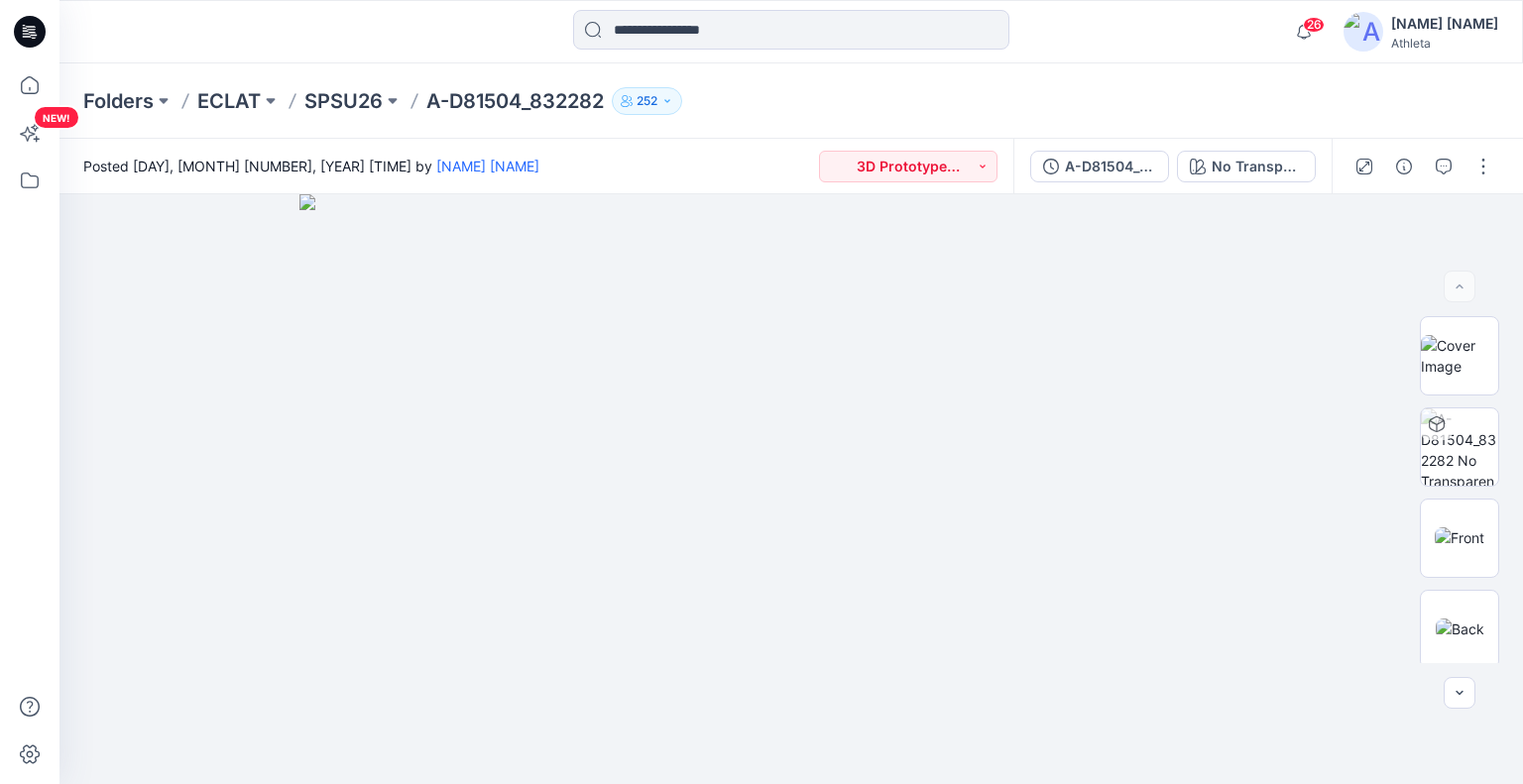 scroll, scrollTop: 0, scrollLeft: 0, axis: both 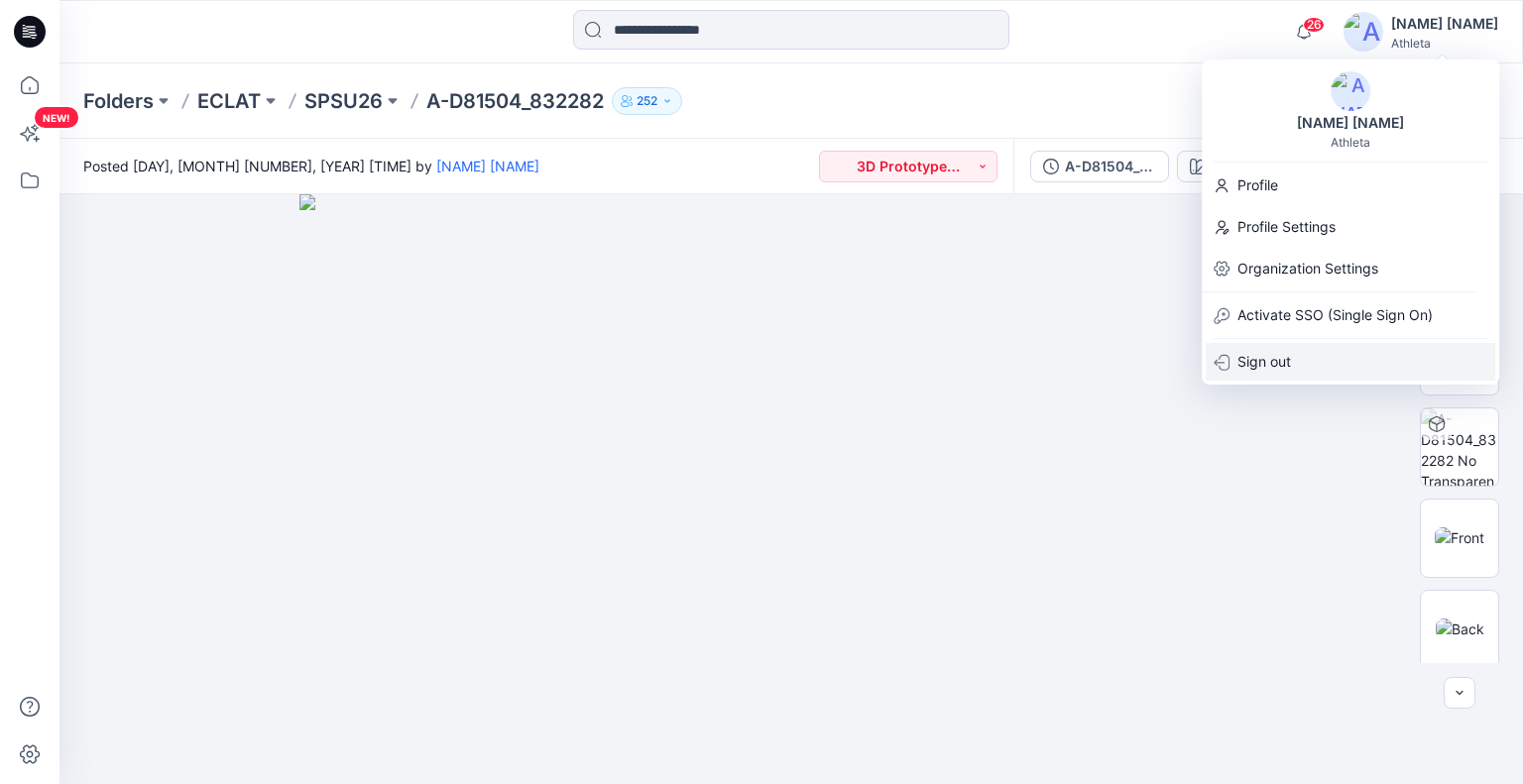 click on "Sign out" at bounding box center [1264, 362] 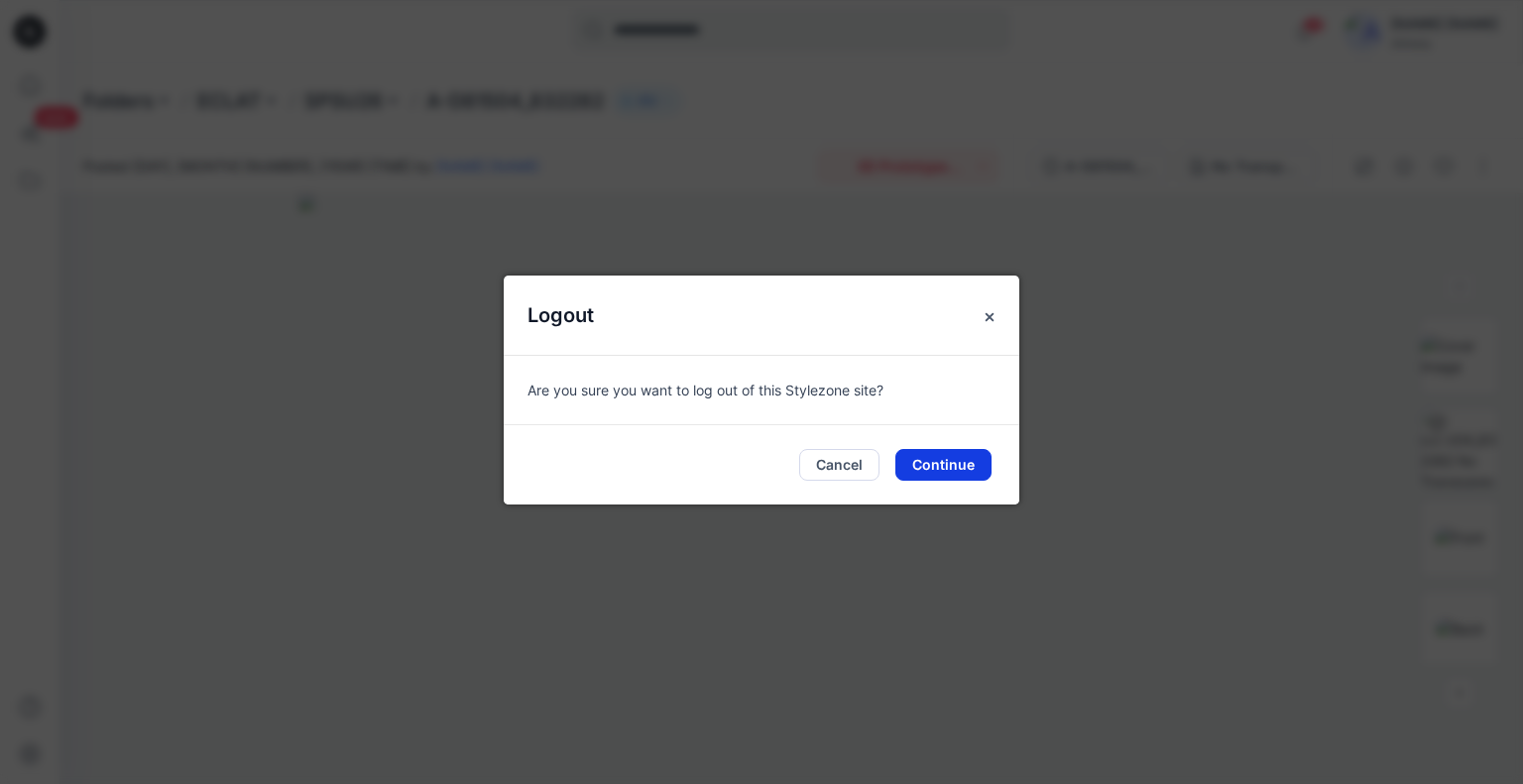 click on "Continue" at bounding box center [943, 465] 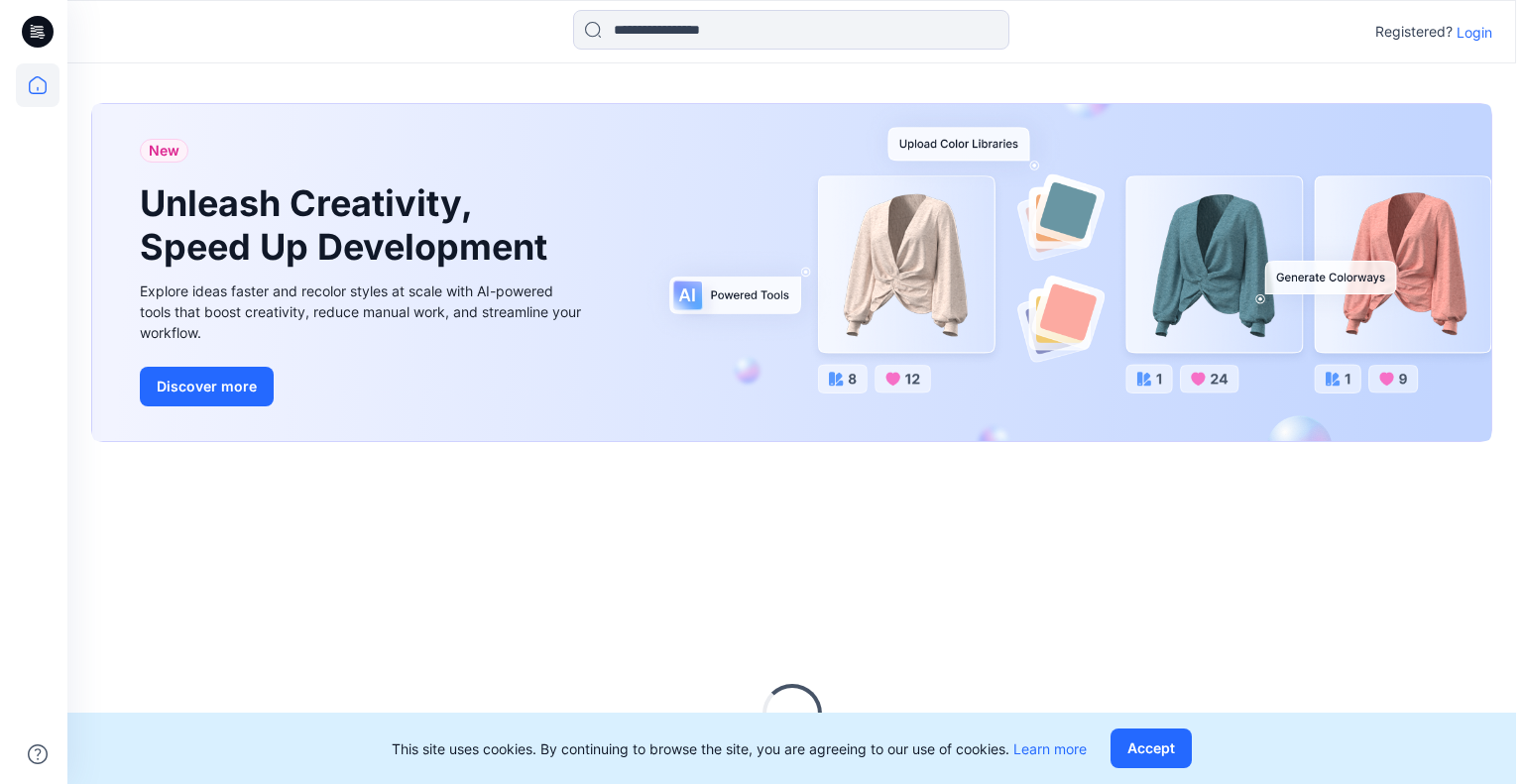 scroll, scrollTop: 0, scrollLeft: 0, axis: both 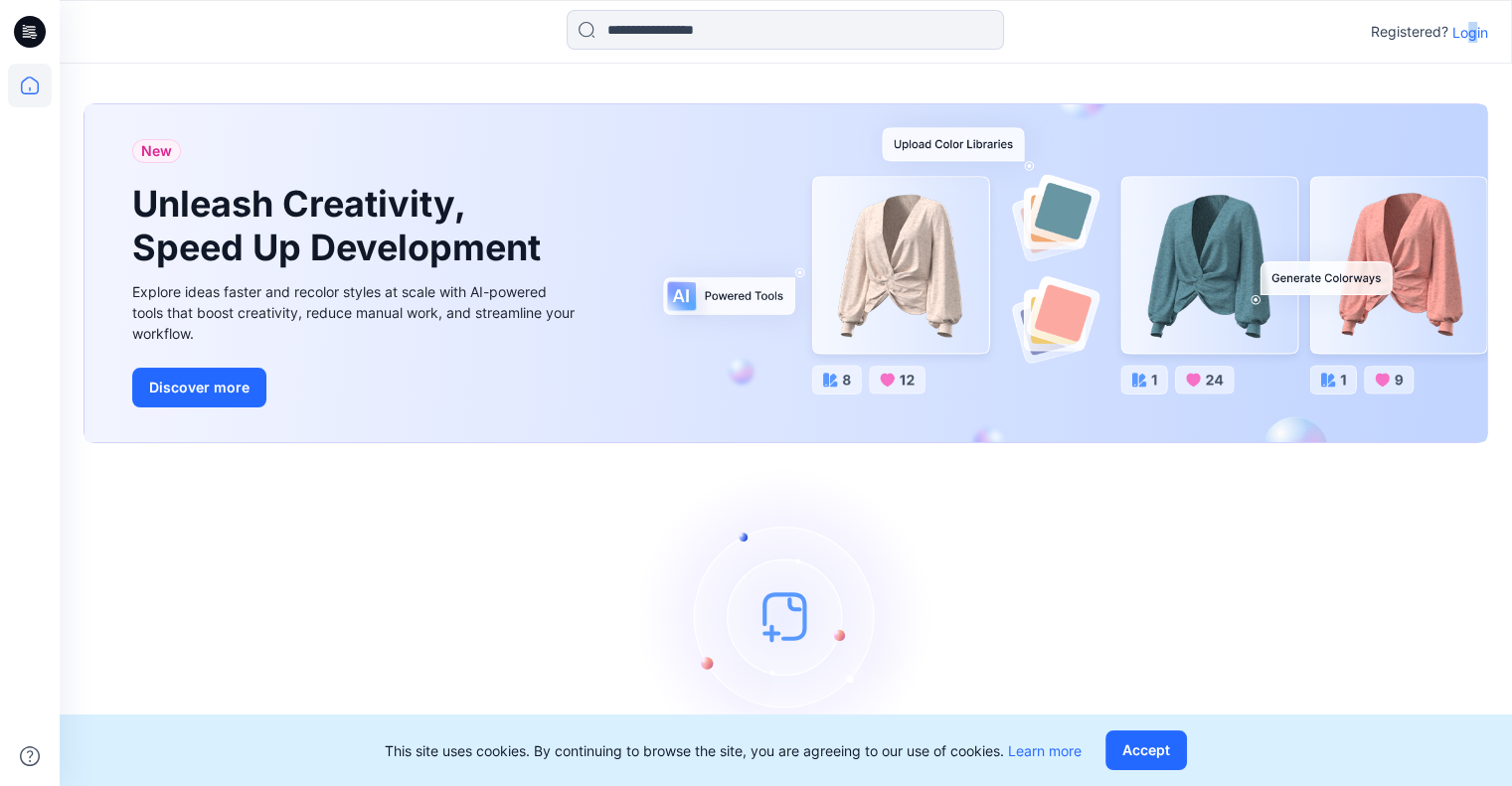 click on "Login" at bounding box center [1470, 32] 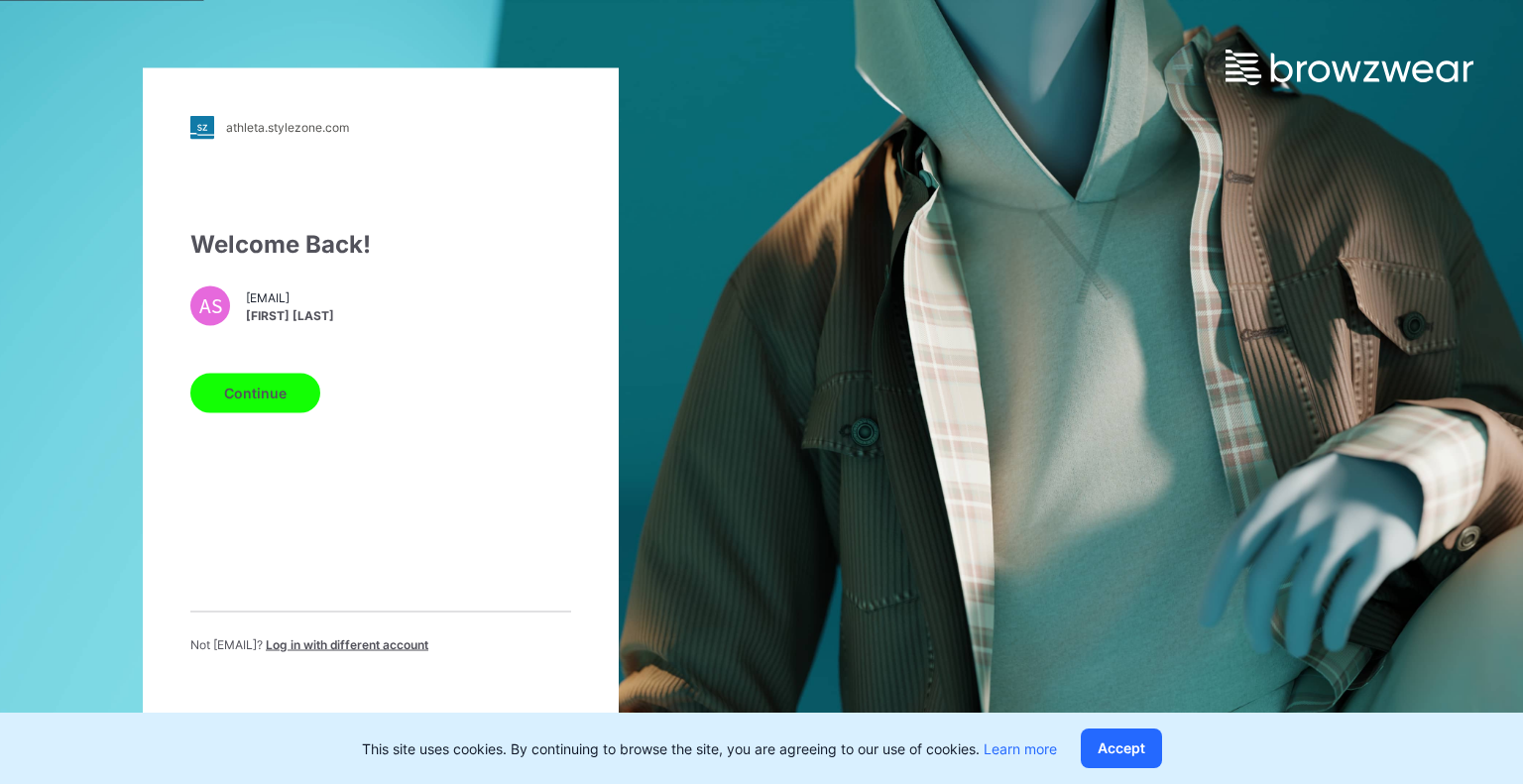 click on "Log in with different account" at bounding box center (347, 643) 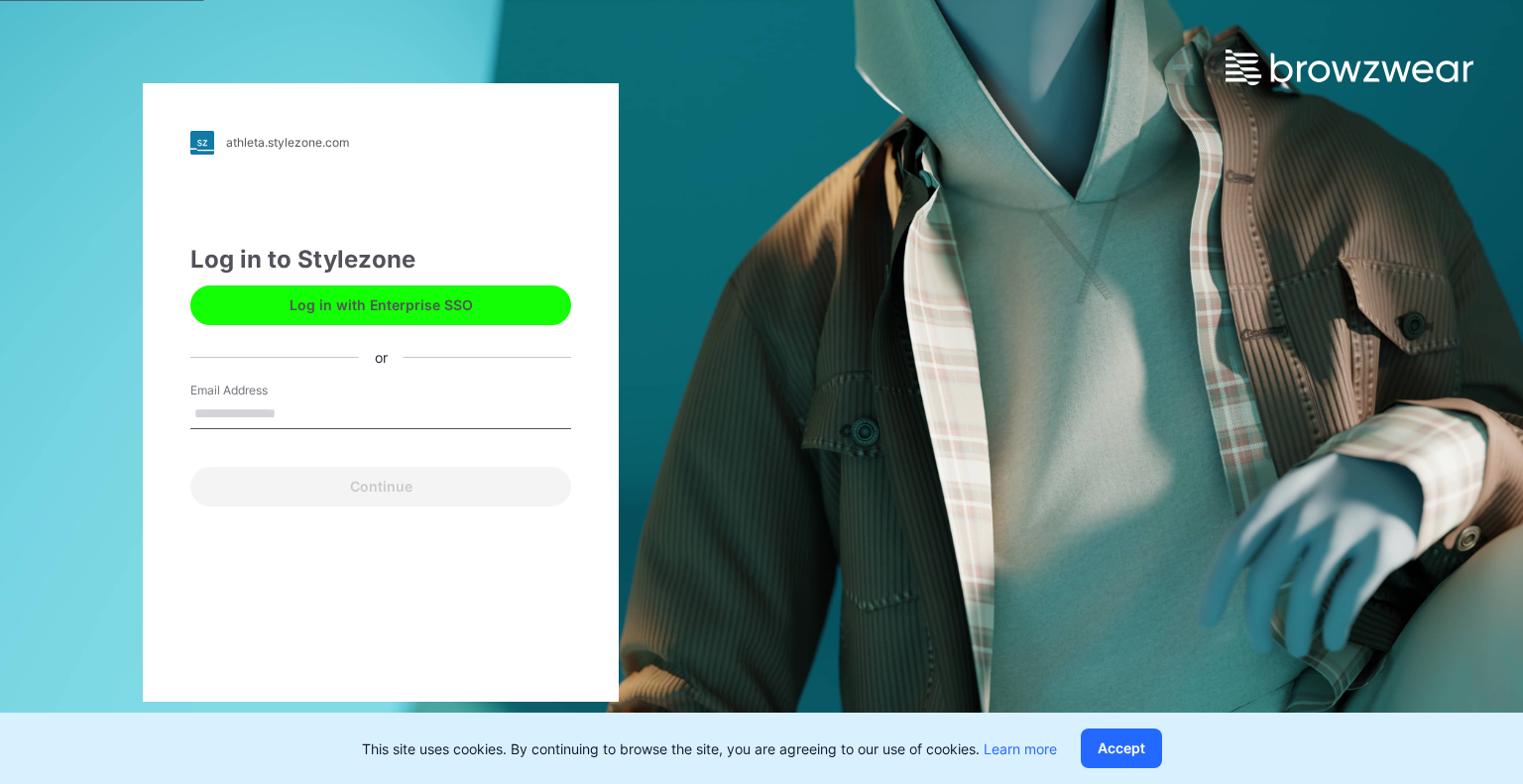 click on "Email Address" at bounding box center [381, 414] 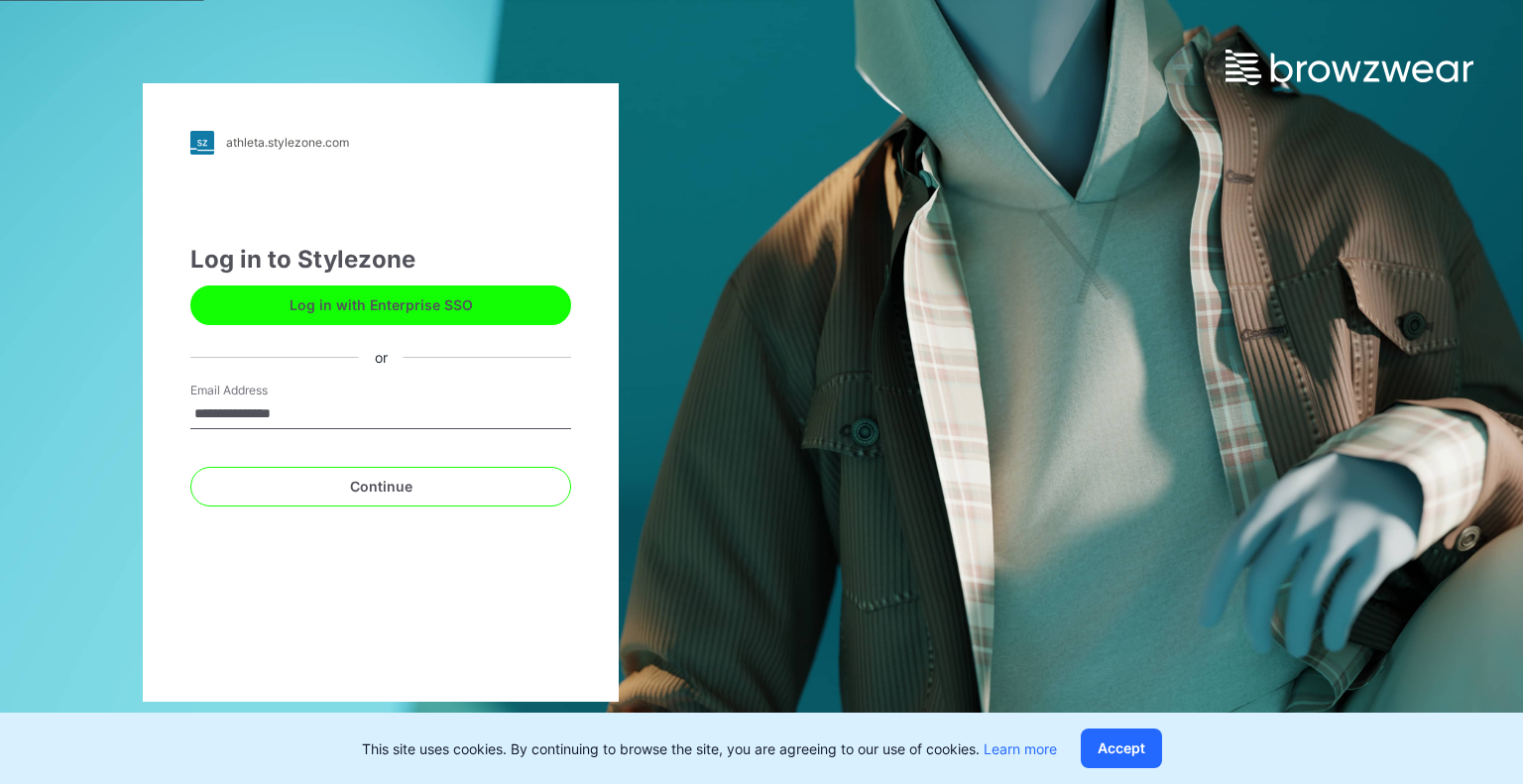 type on "**********" 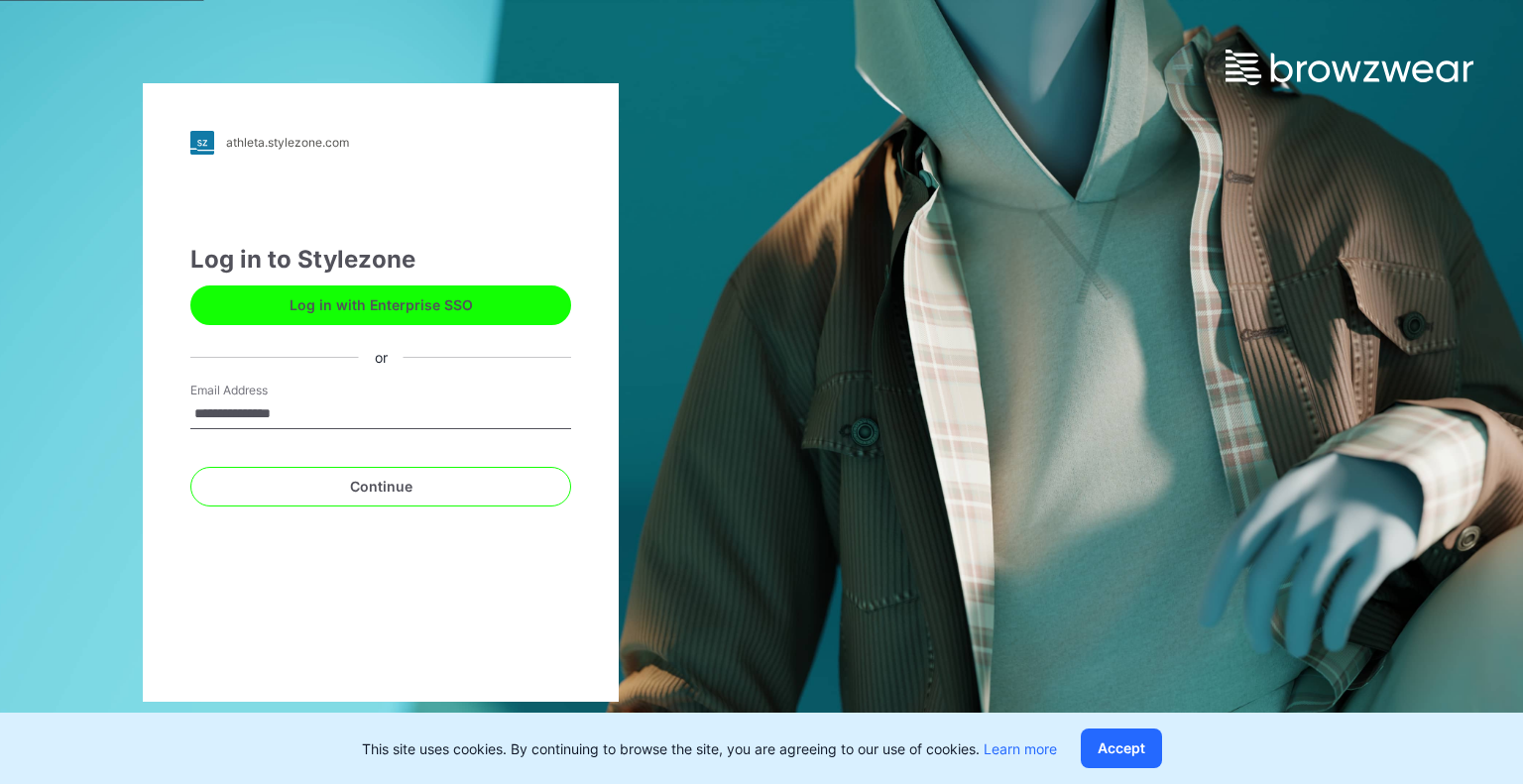click on "Continue" at bounding box center (381, 487) 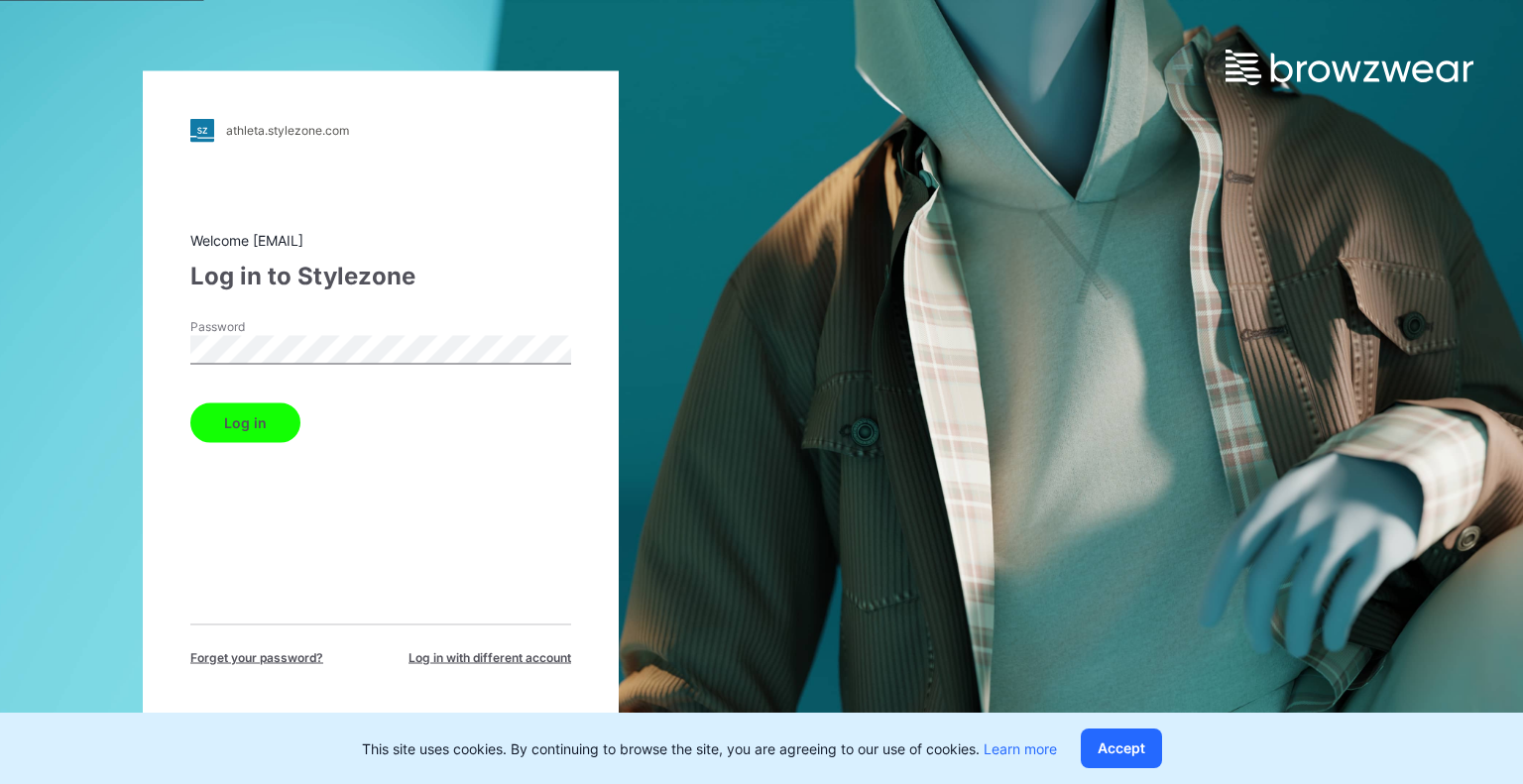 click on "Log in" at bounding box center [245, 422] 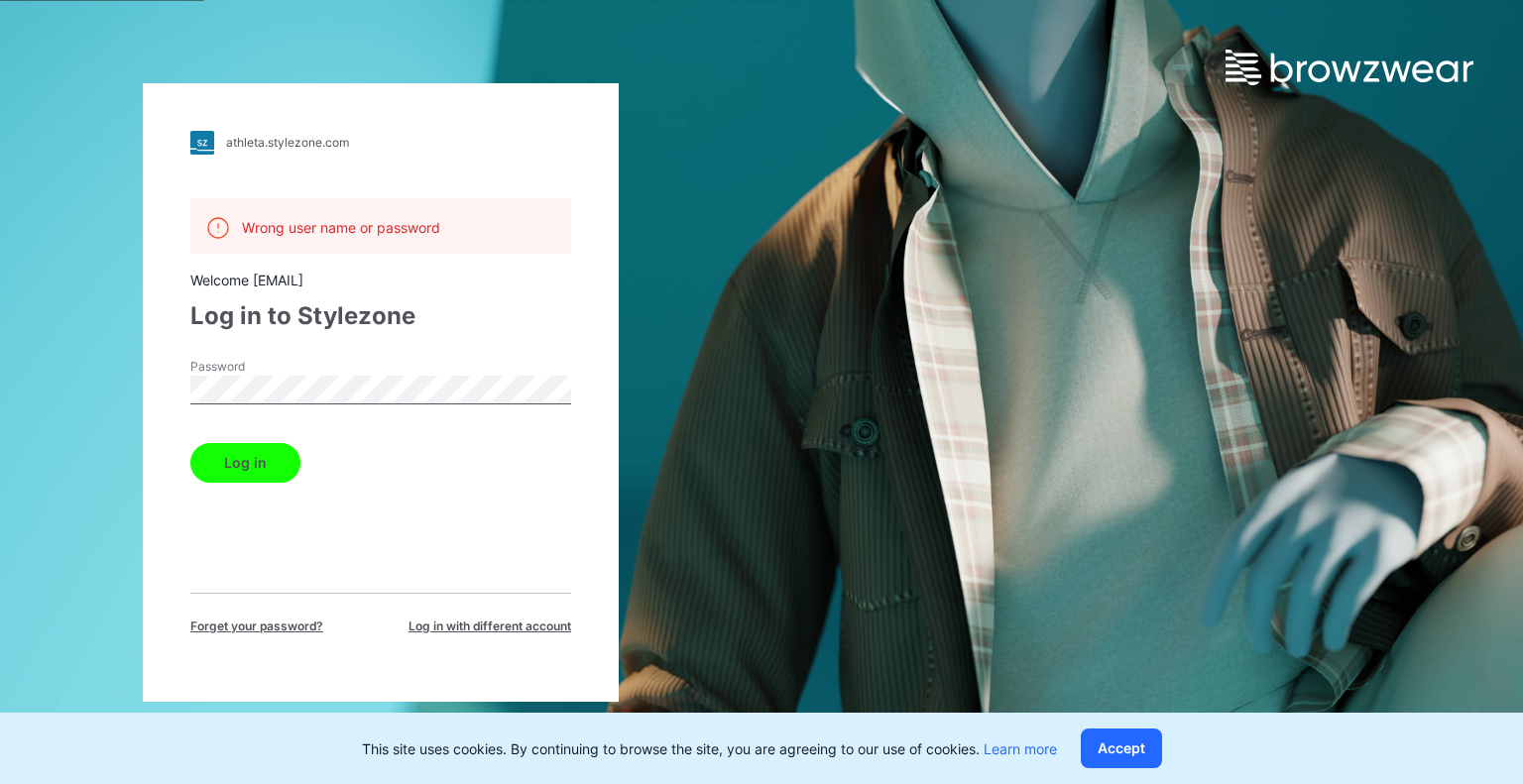 click on "Wrong user name or password Welcome eclat@login.npg Log in to Stylezone Password Log in Forget your password? Log in with different account" at bounding box center [381, 416] 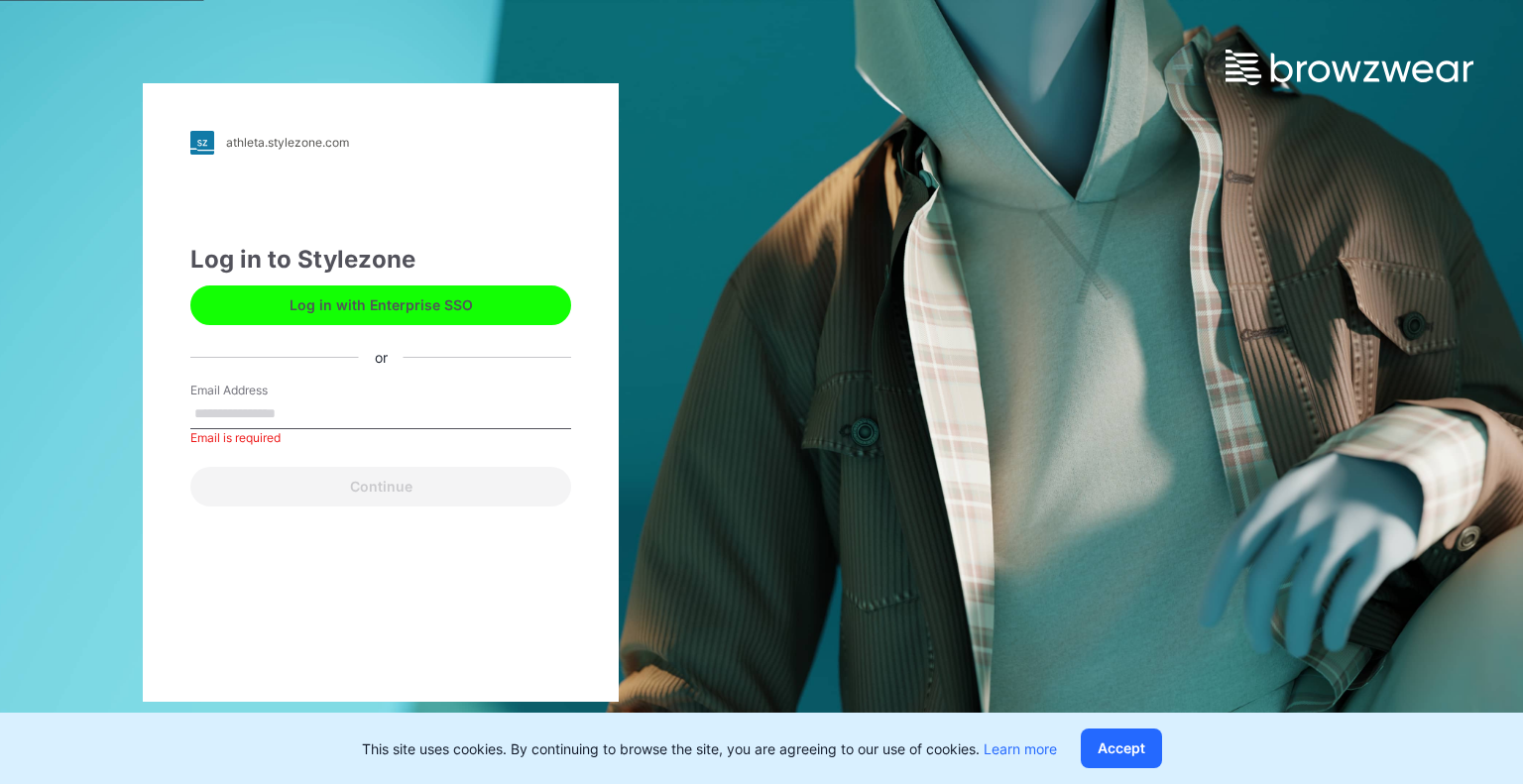 click on "Email Address" at bounding box center (381, 414) 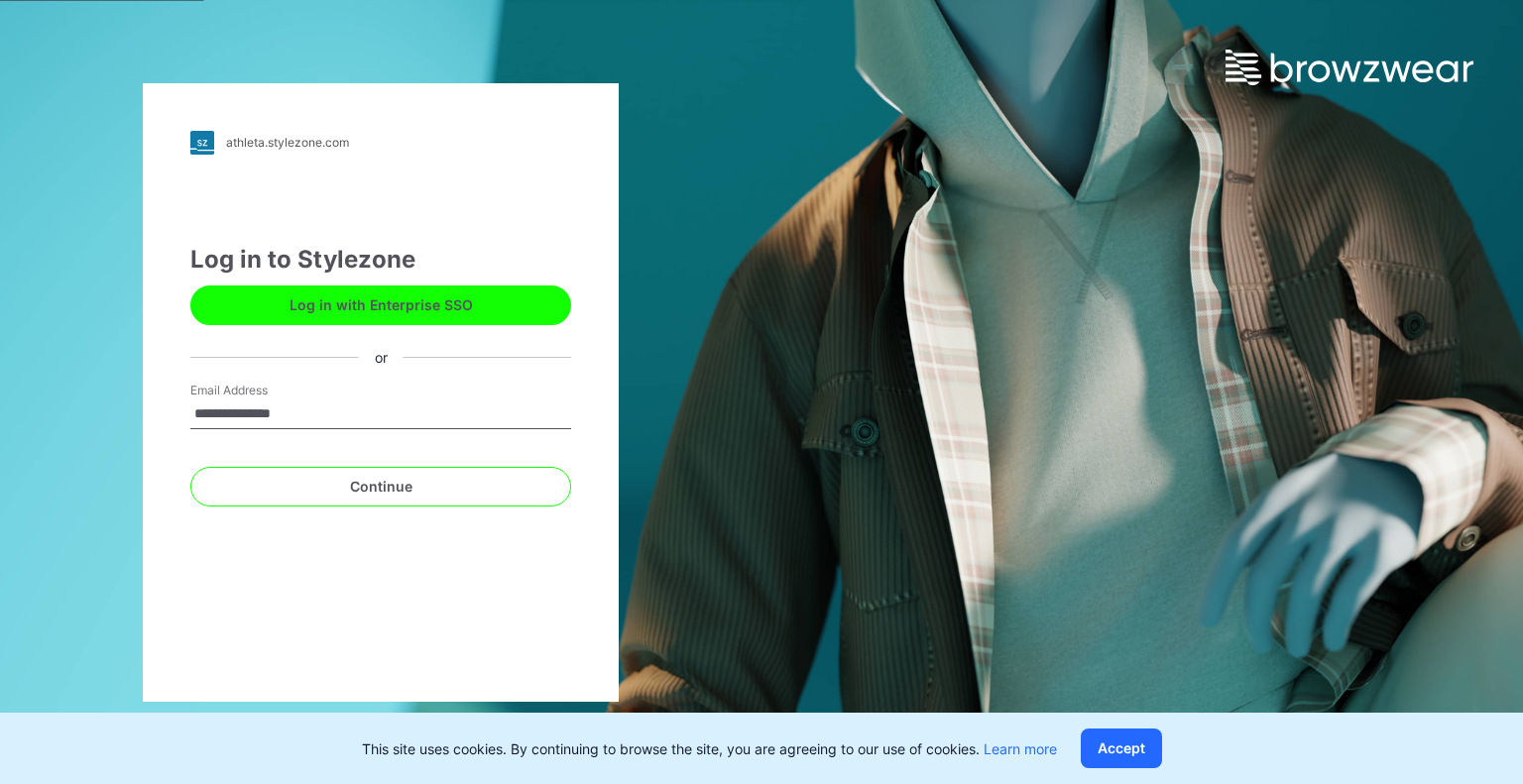 type on "**********" 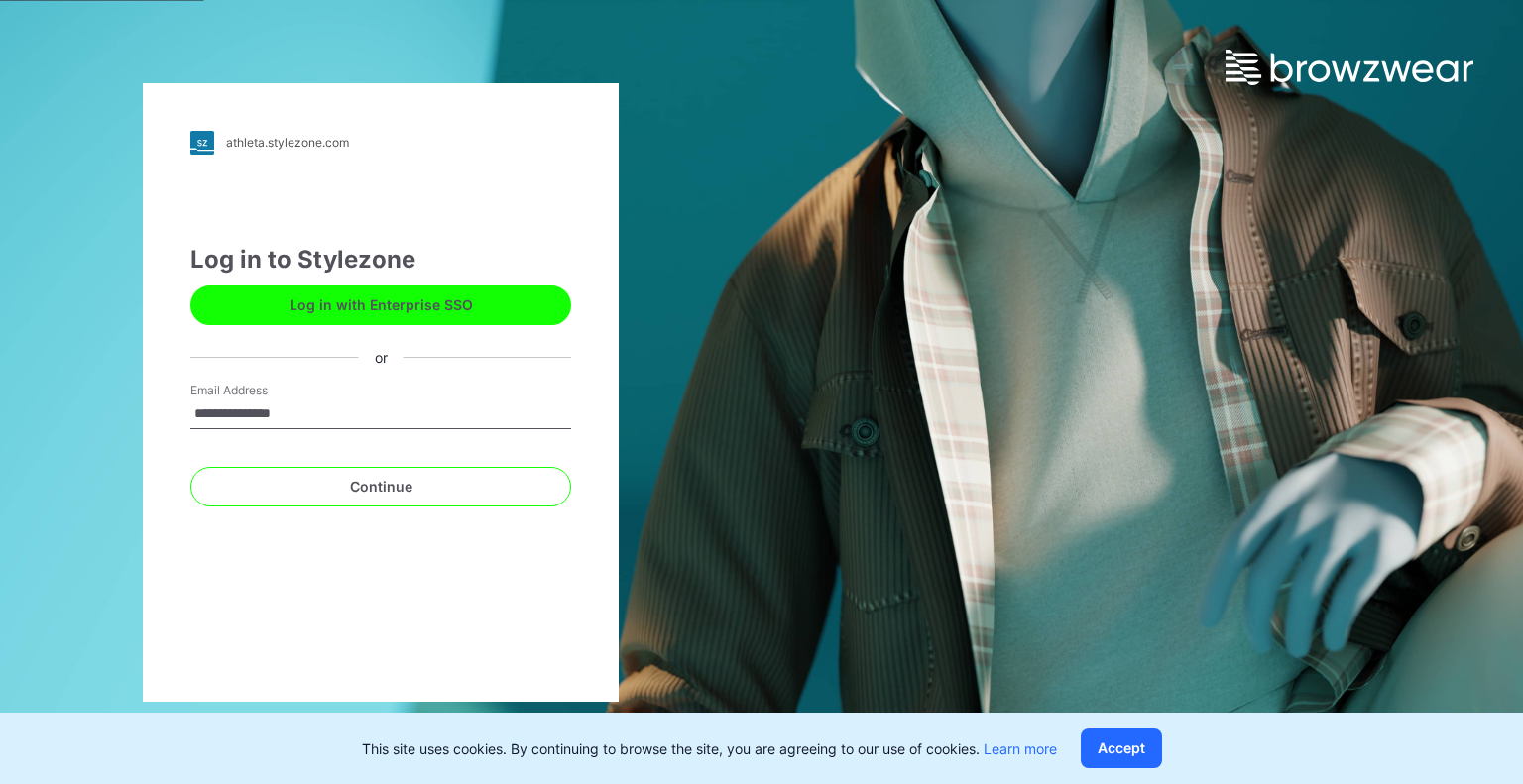 click on "Continue" at bounding box center [381, 487] 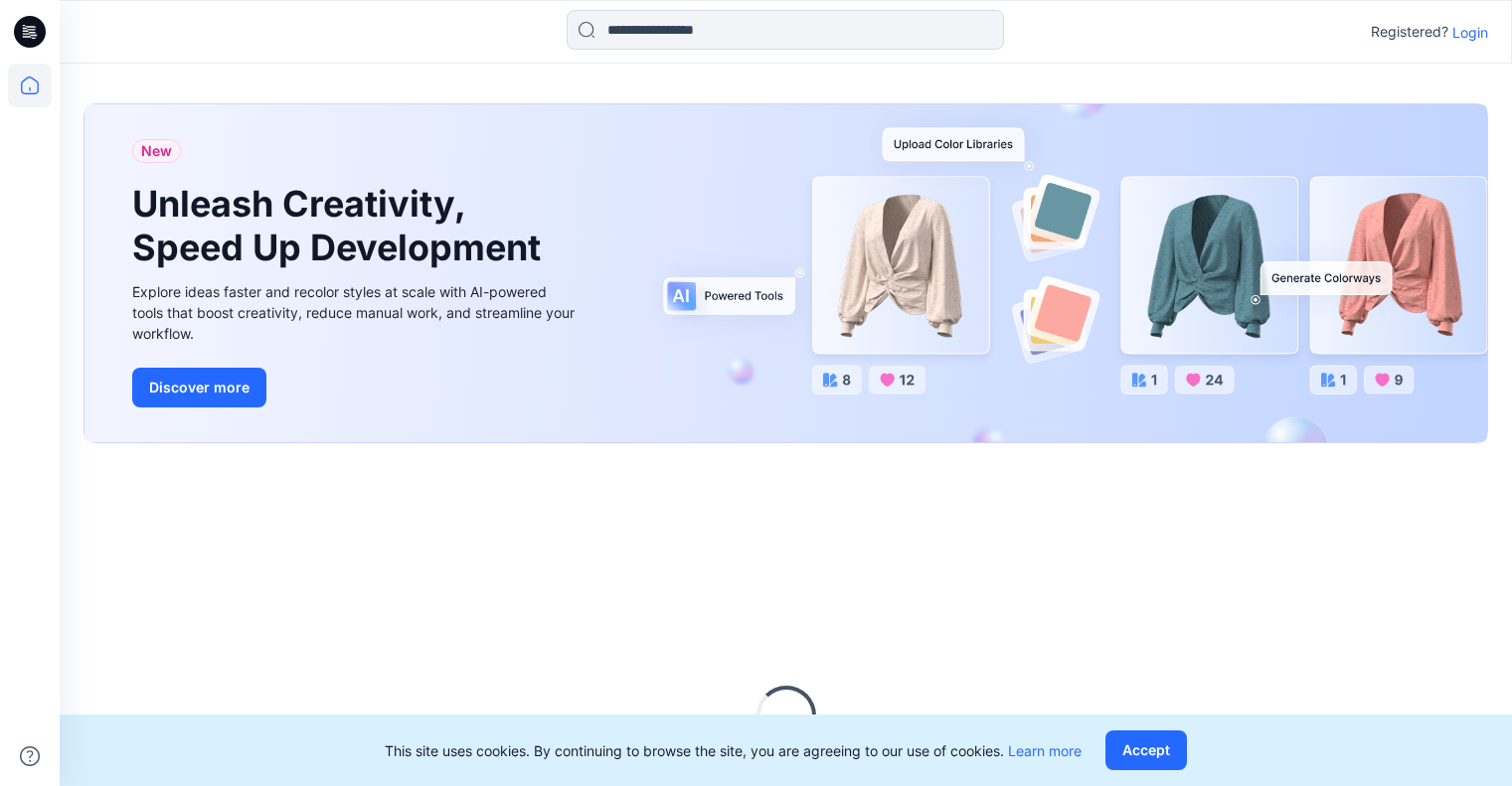scroll, scrollTop: 0, scrollLeft: 0, axis: both 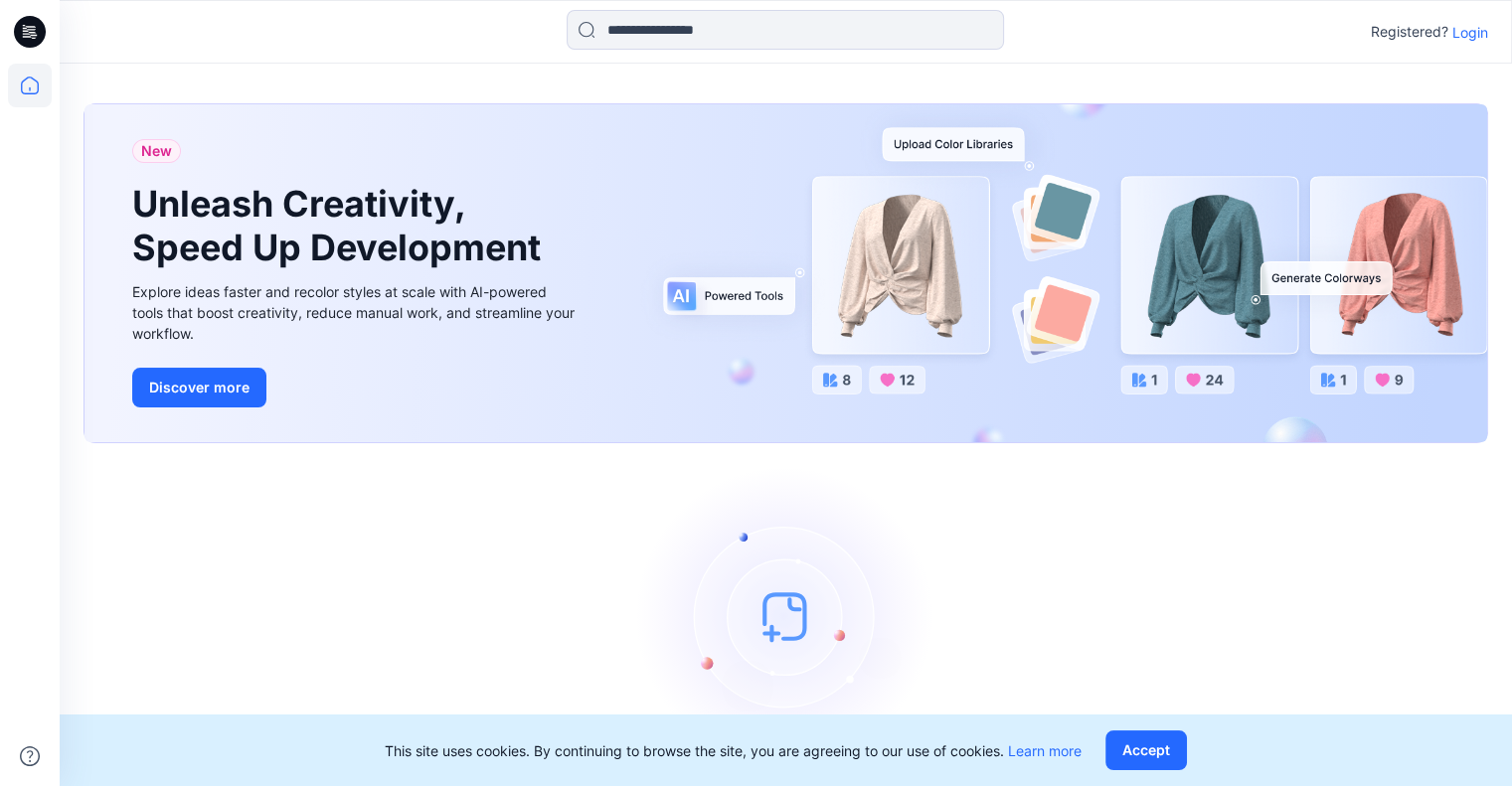 click on "Login" at bounding box center (1470, 32) 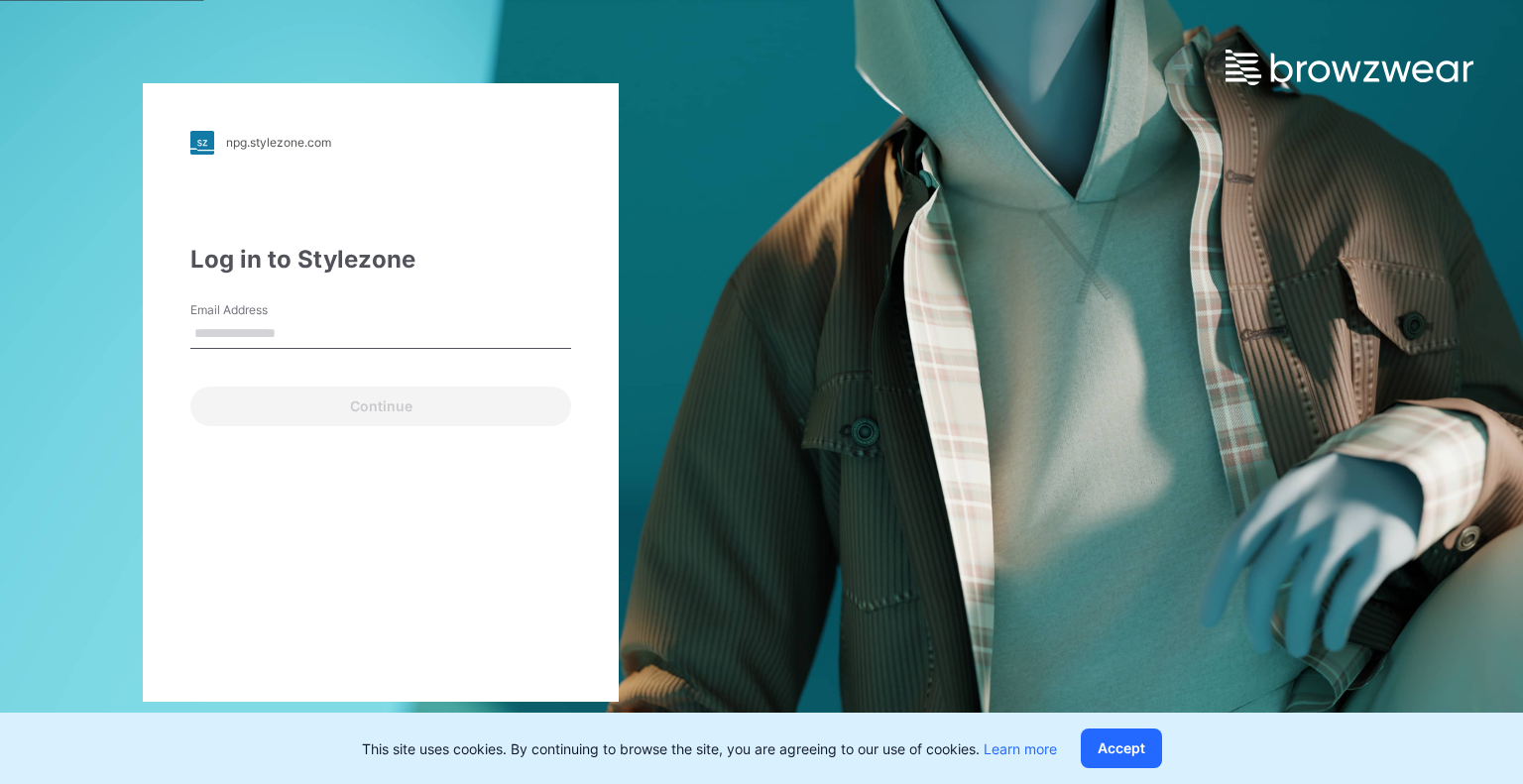 click on "Email Address" at bounding box center (381, 334) 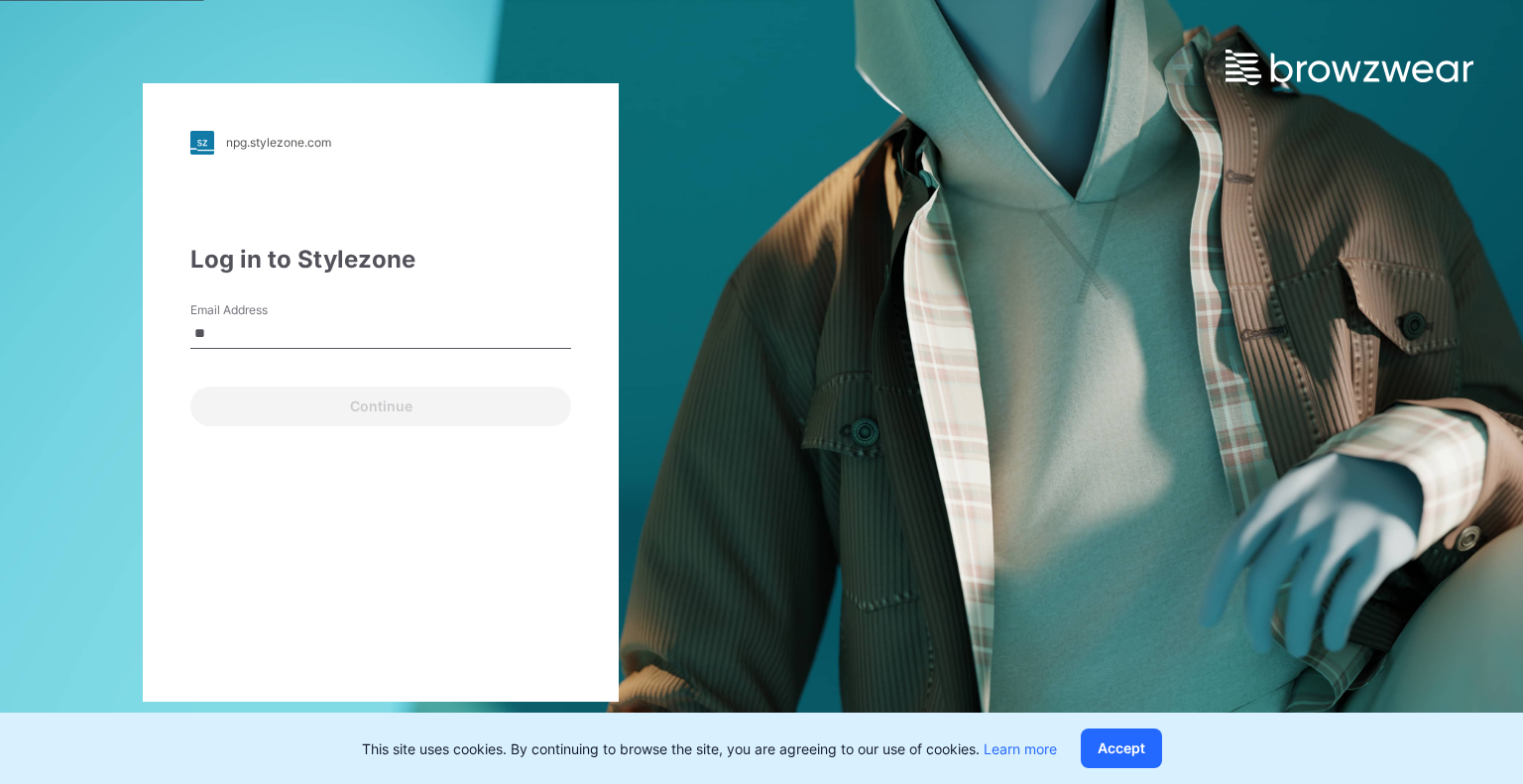 type on "*" 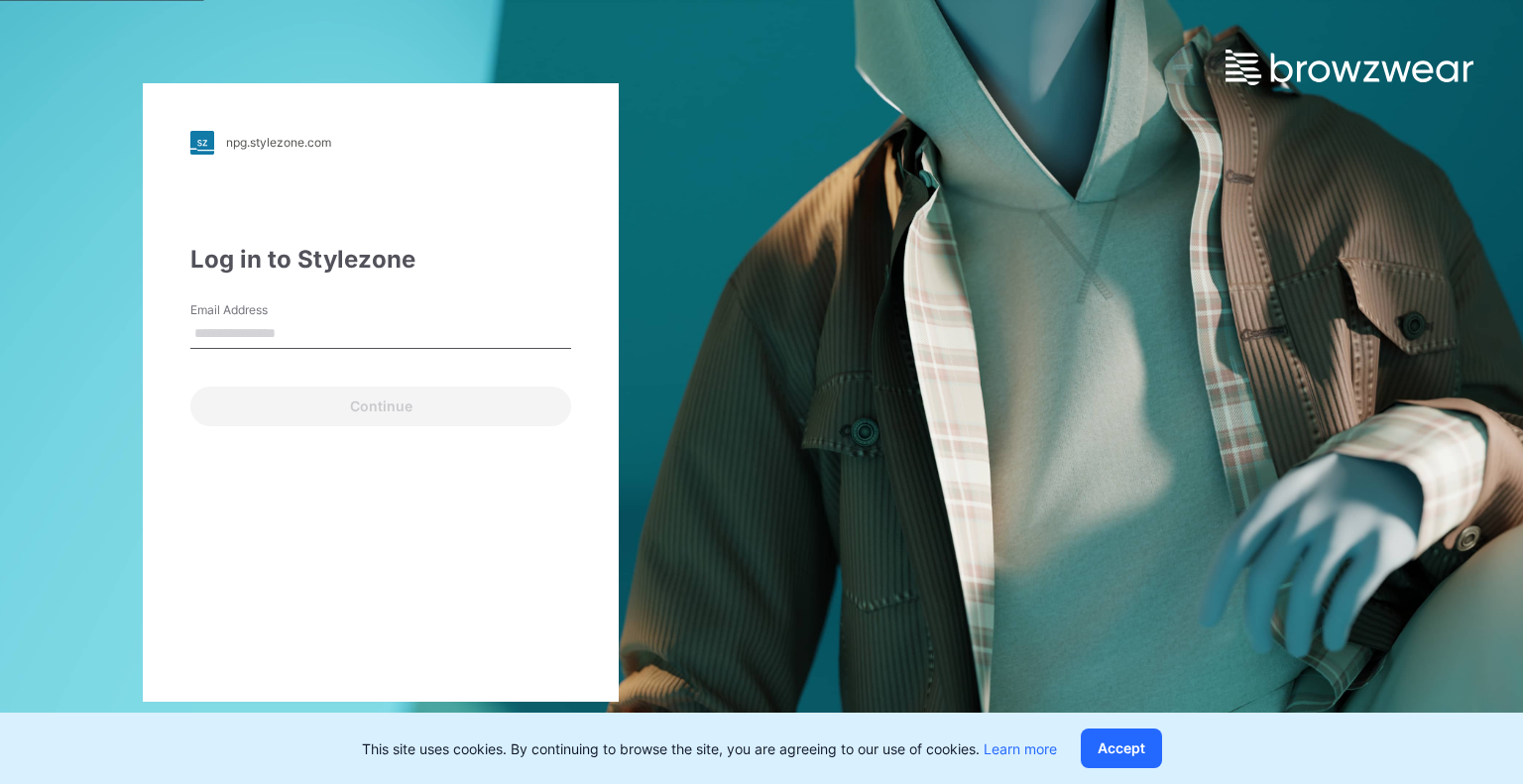 type on "**********" 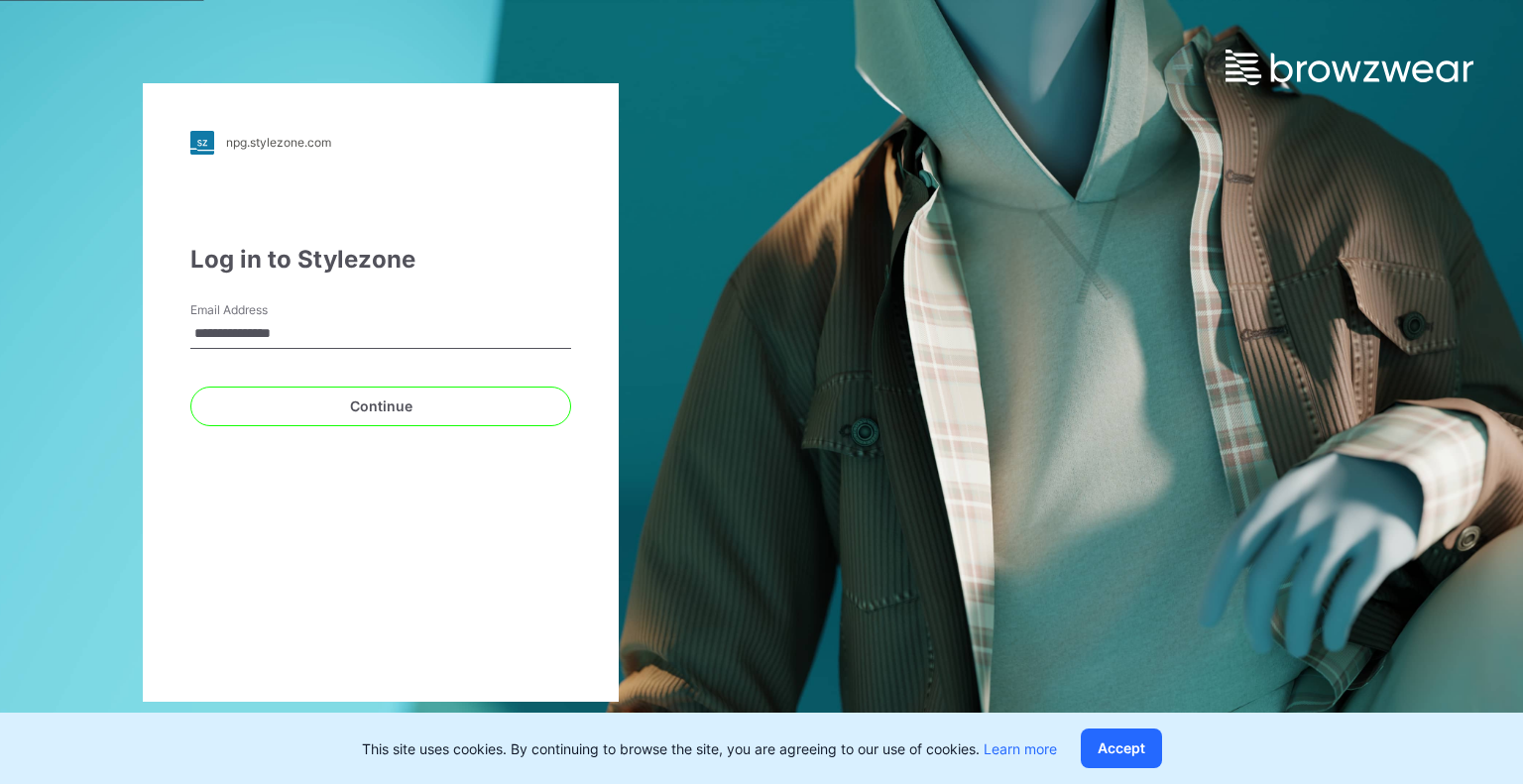 click on "Continue" at bounding box center (381, 406) 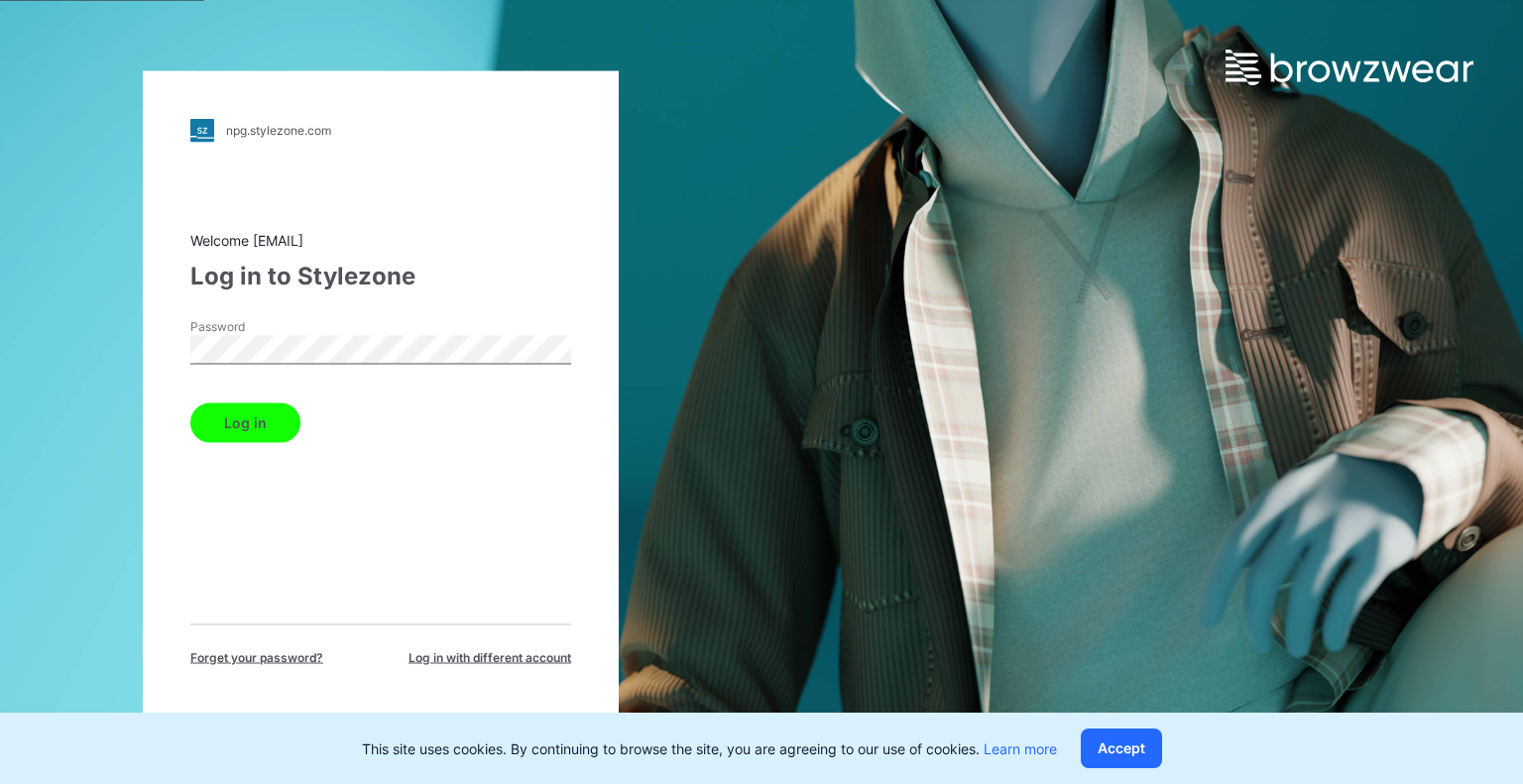 click on "Log in" at bounding box center [245, 422] 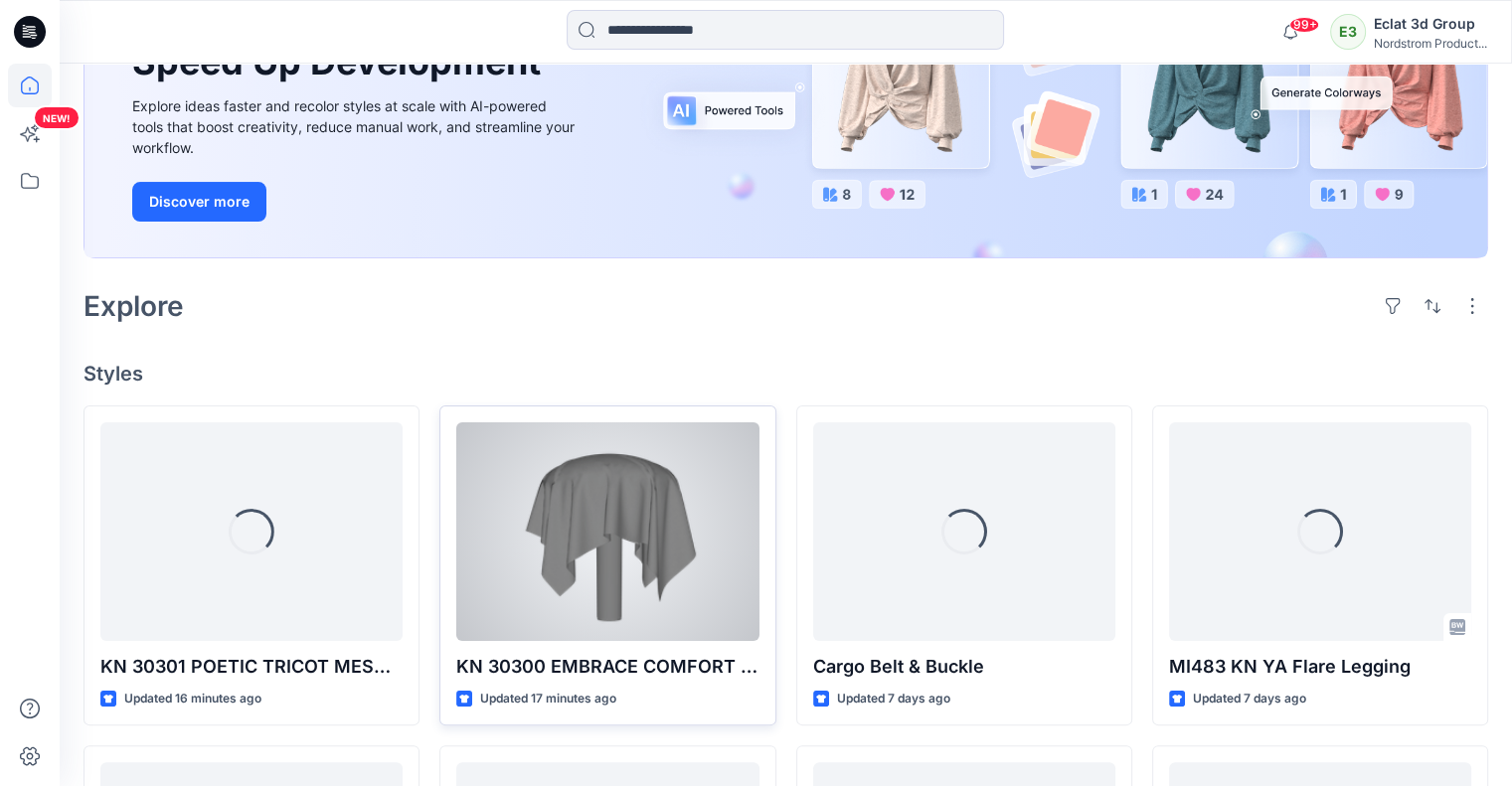 scroll, scrollTop: 298, scrollLeft: 0, axis: vertical 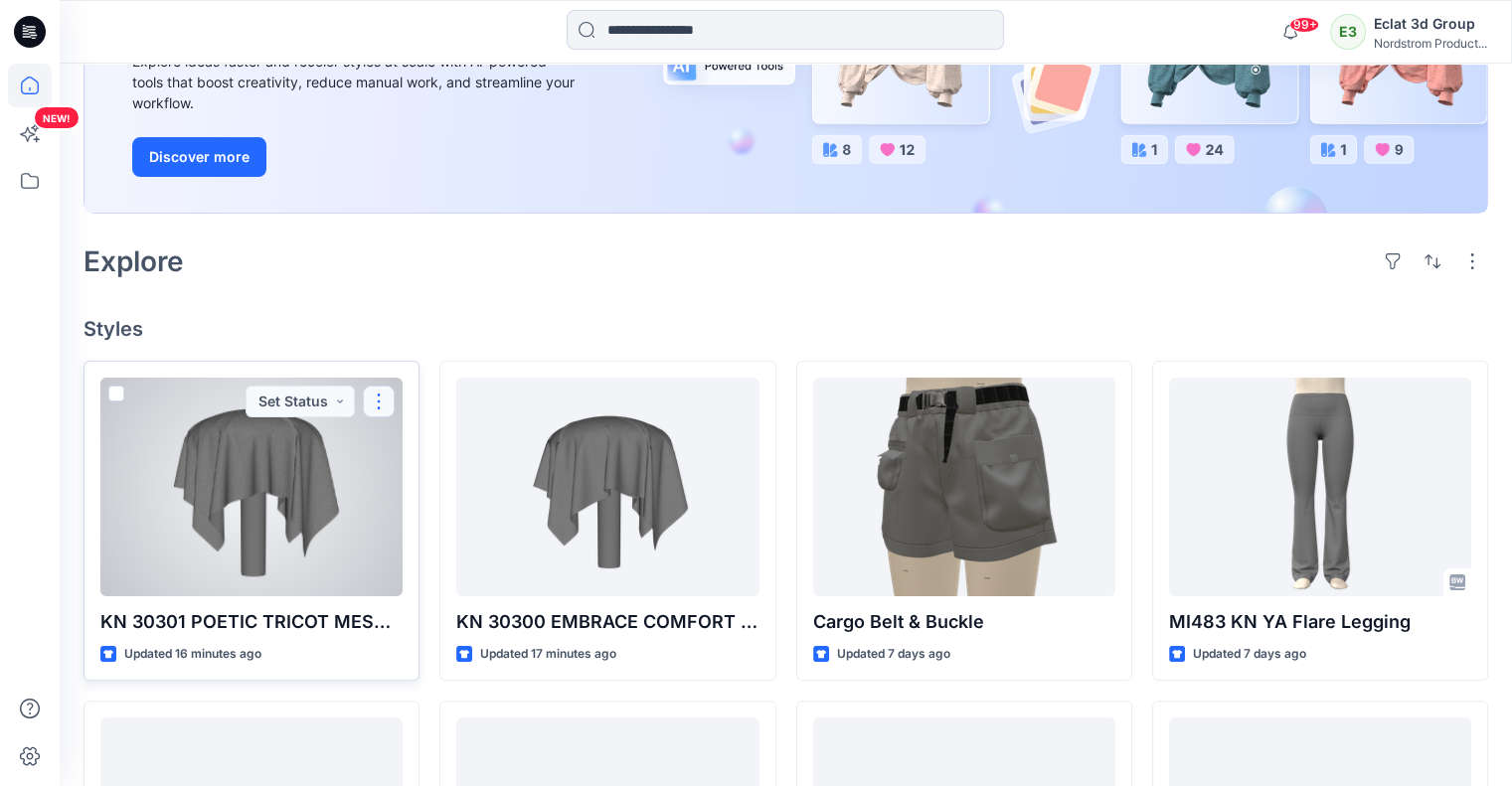 click at bounding box center (379, 401) 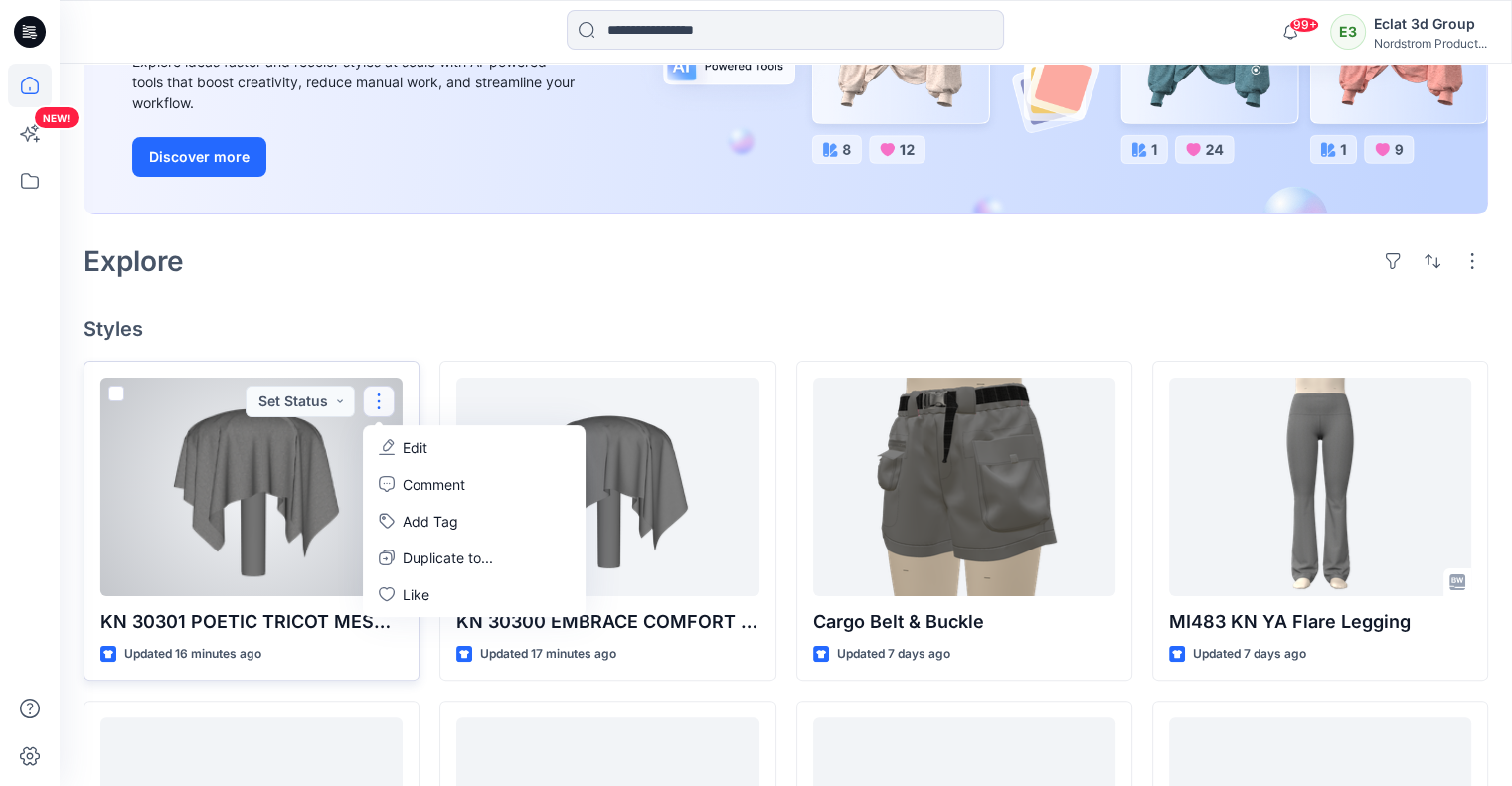 click on "Edit" at bounding box center [474, 447] 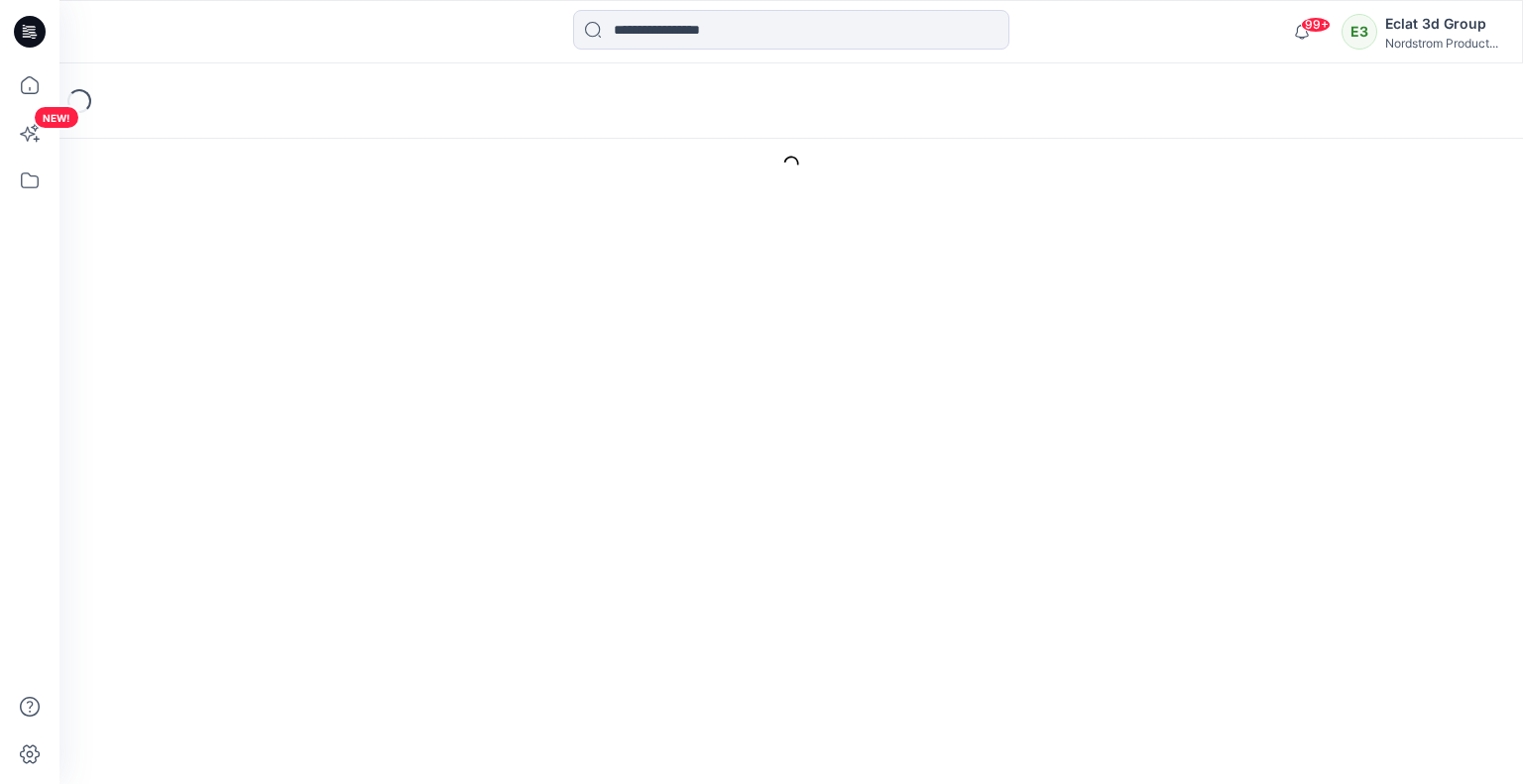 scroll, scrollTop: 0, scrollLeft: 0, axis: both 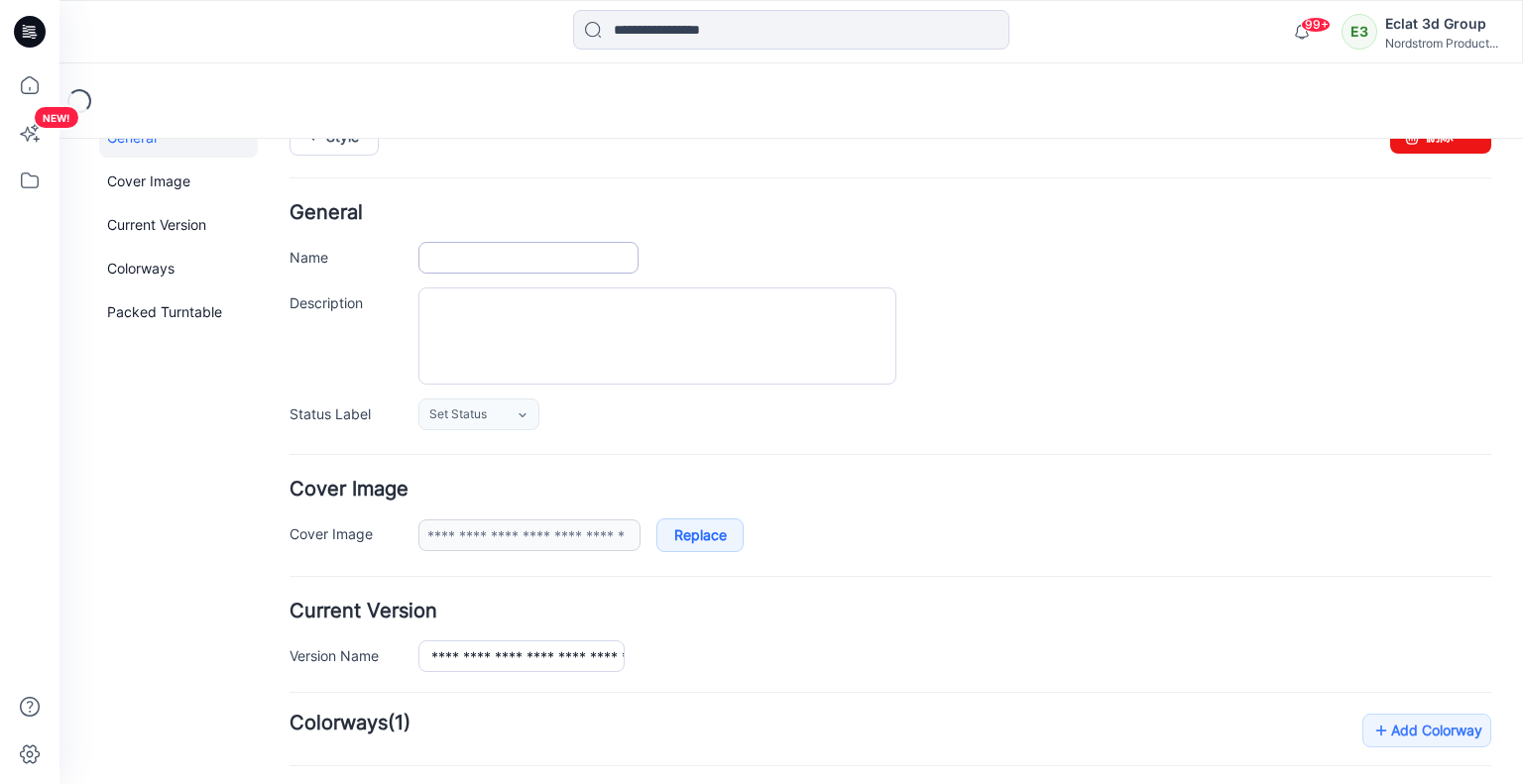 type on "**********" 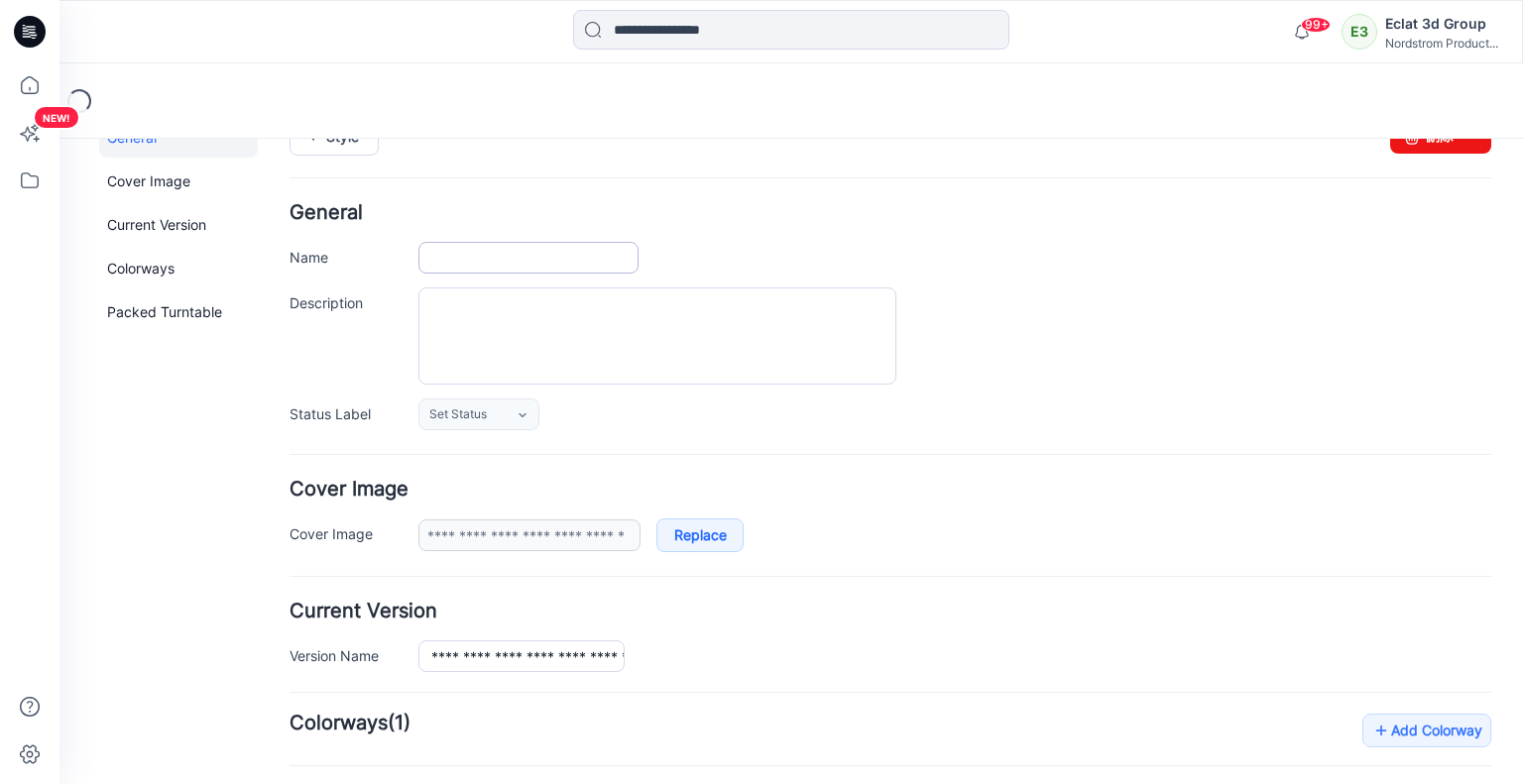 type on "**********" 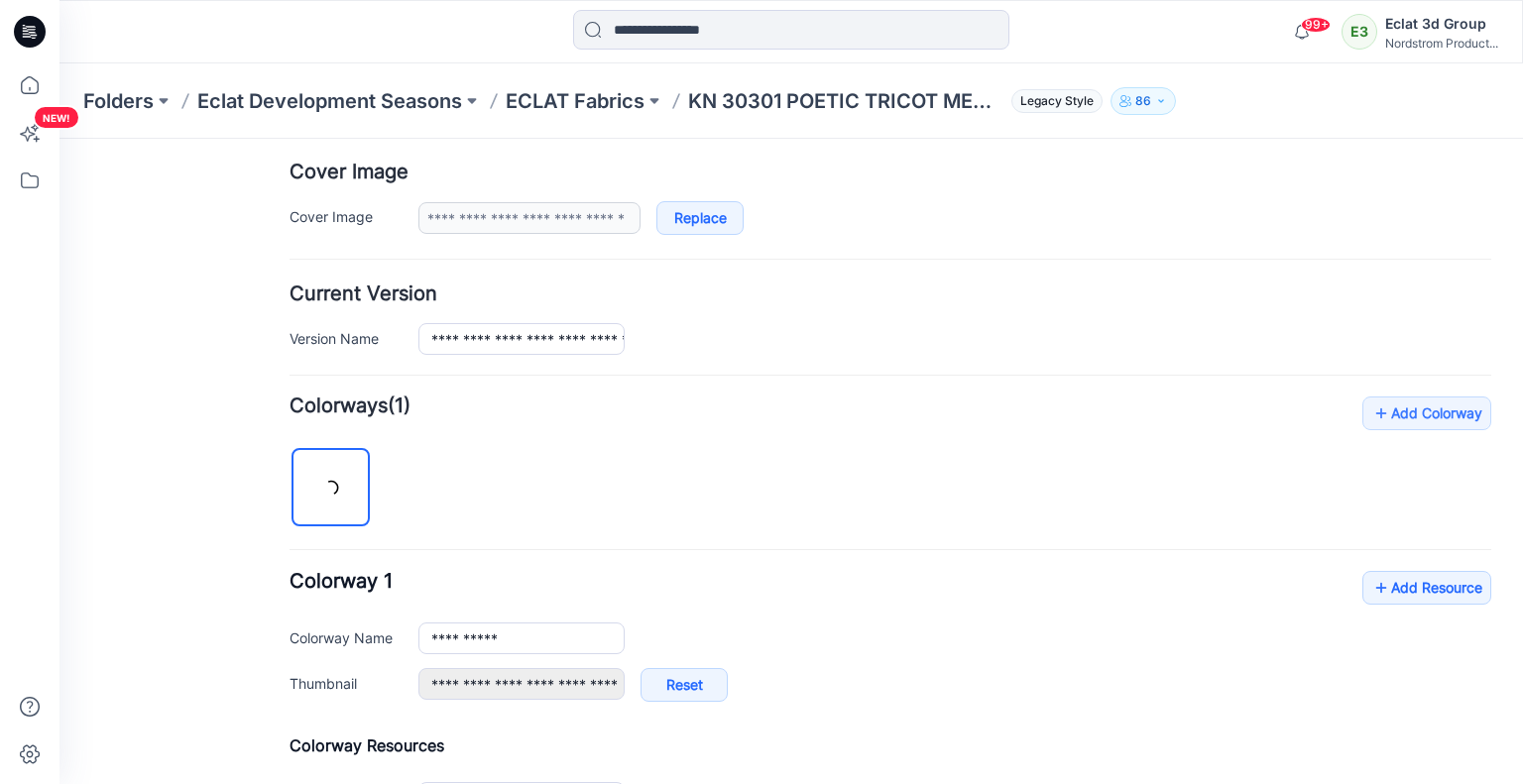 scroll, scrollTop: 396, scrollLeft: 0, axis: vertical 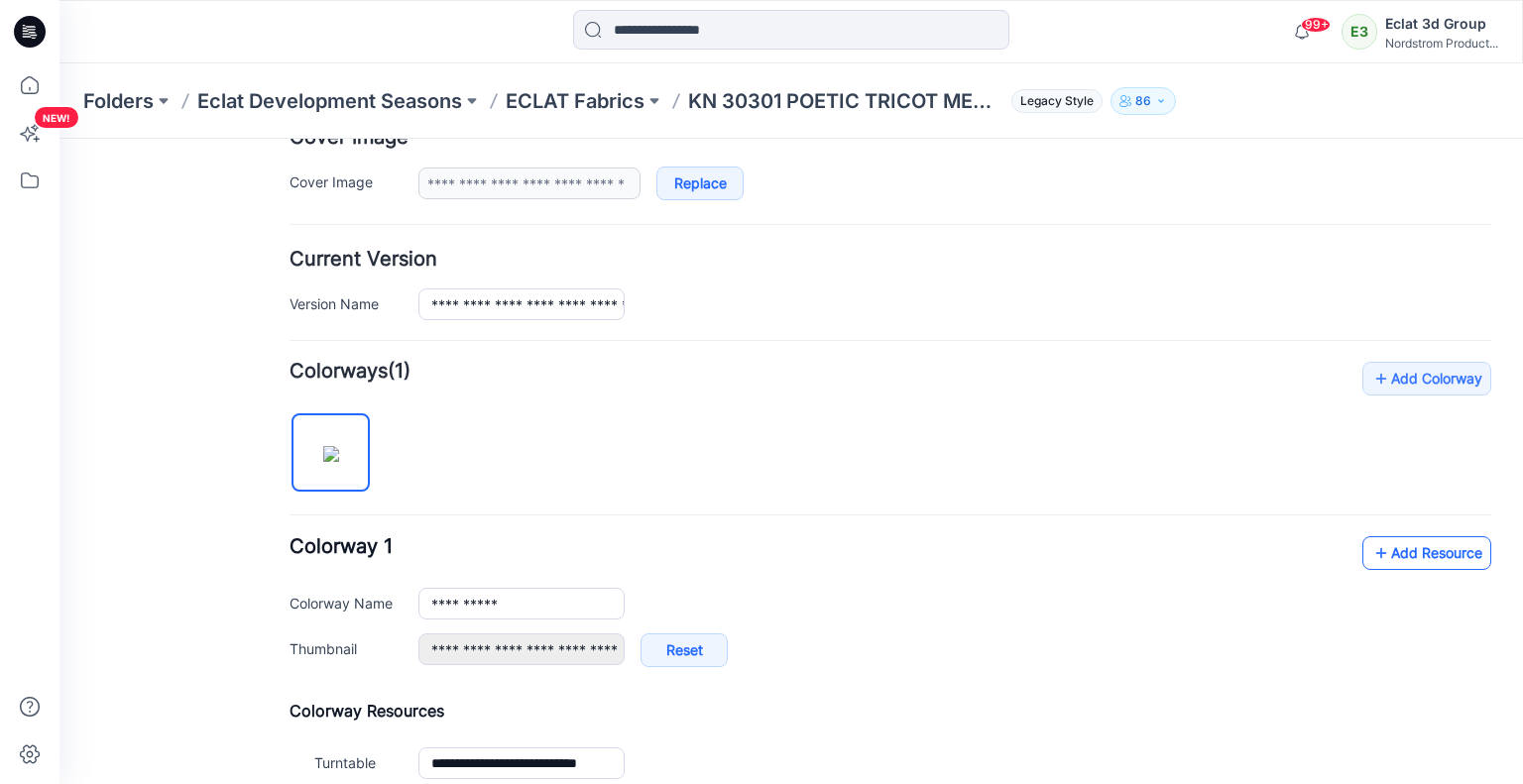 click on "Add Resource" at bounding box center (1427, 553) 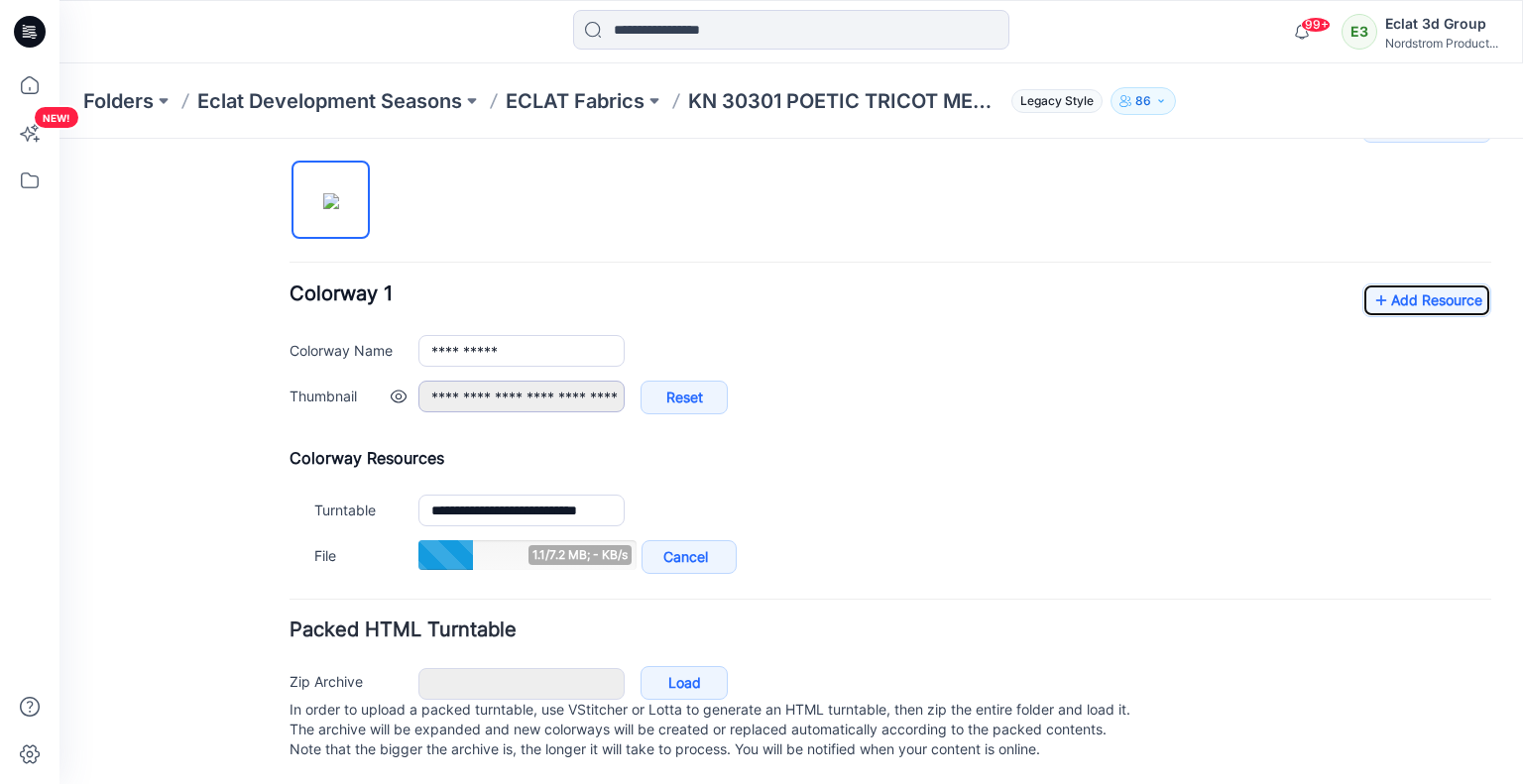 scroll, scrollTop: 666, scrollLeft: 0, axis: vertical 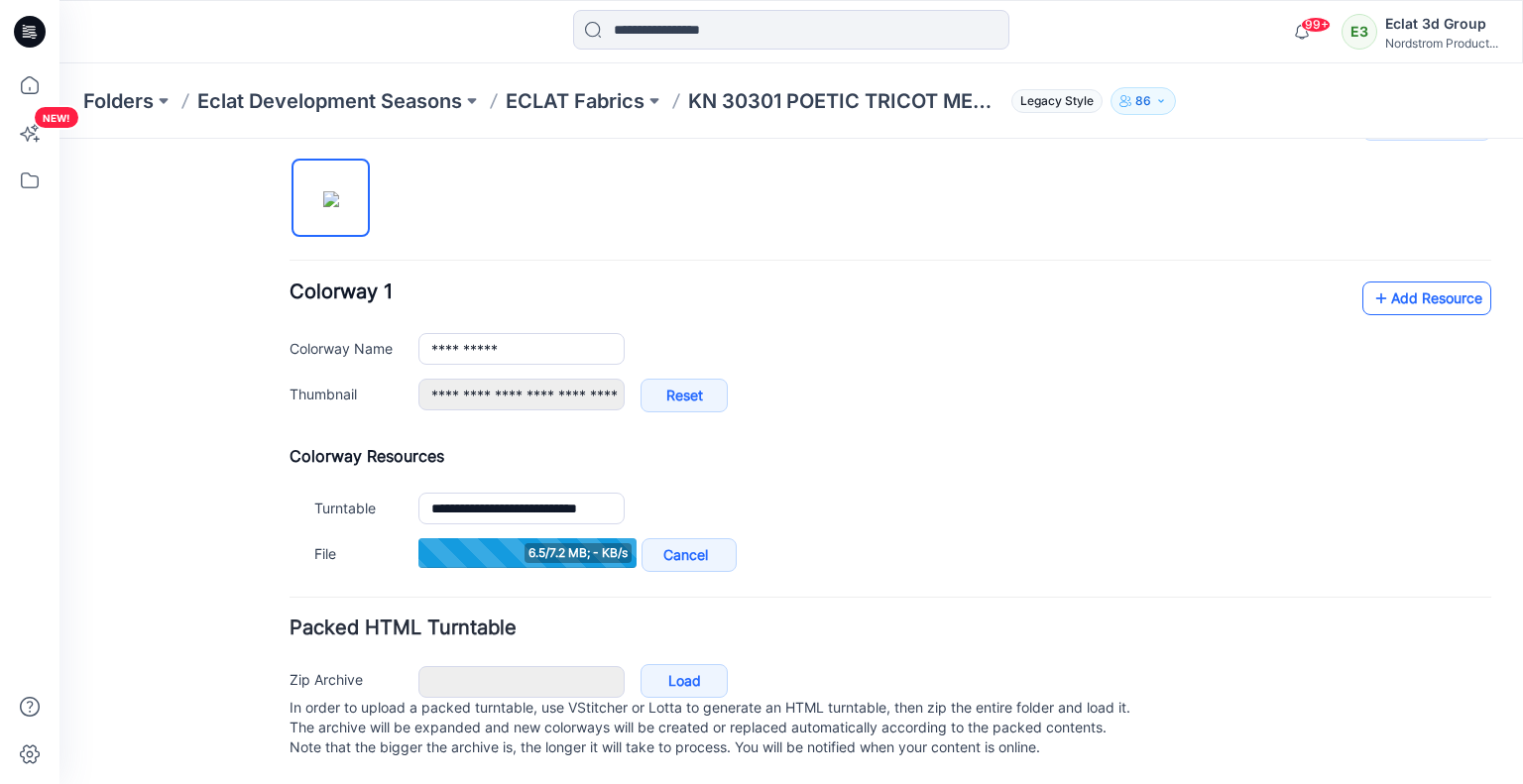 click on "Add Resource" at bounding box center [1427, 298] 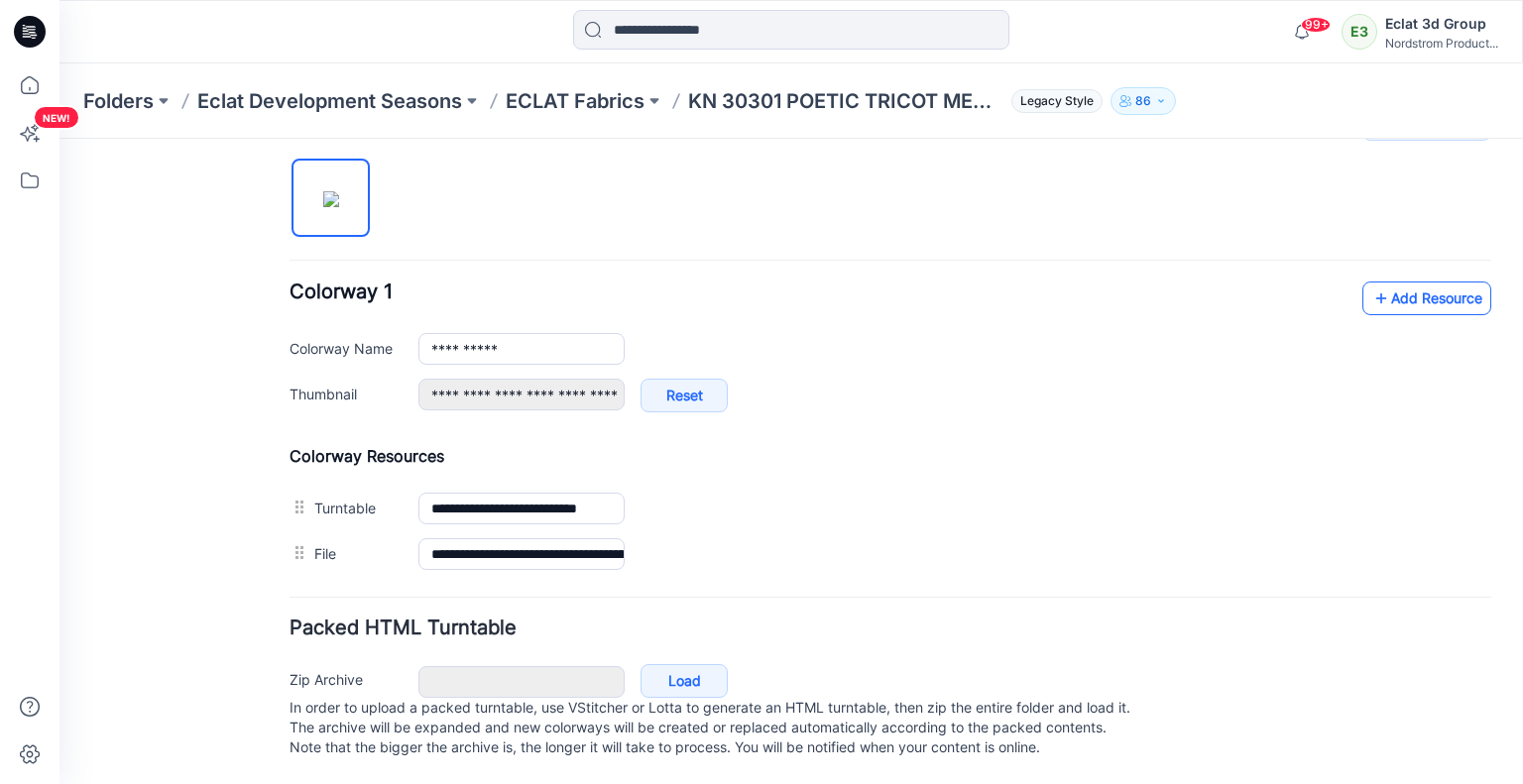 scroll, scrollTop: 666, scrollLeft: 0, axis: vertical 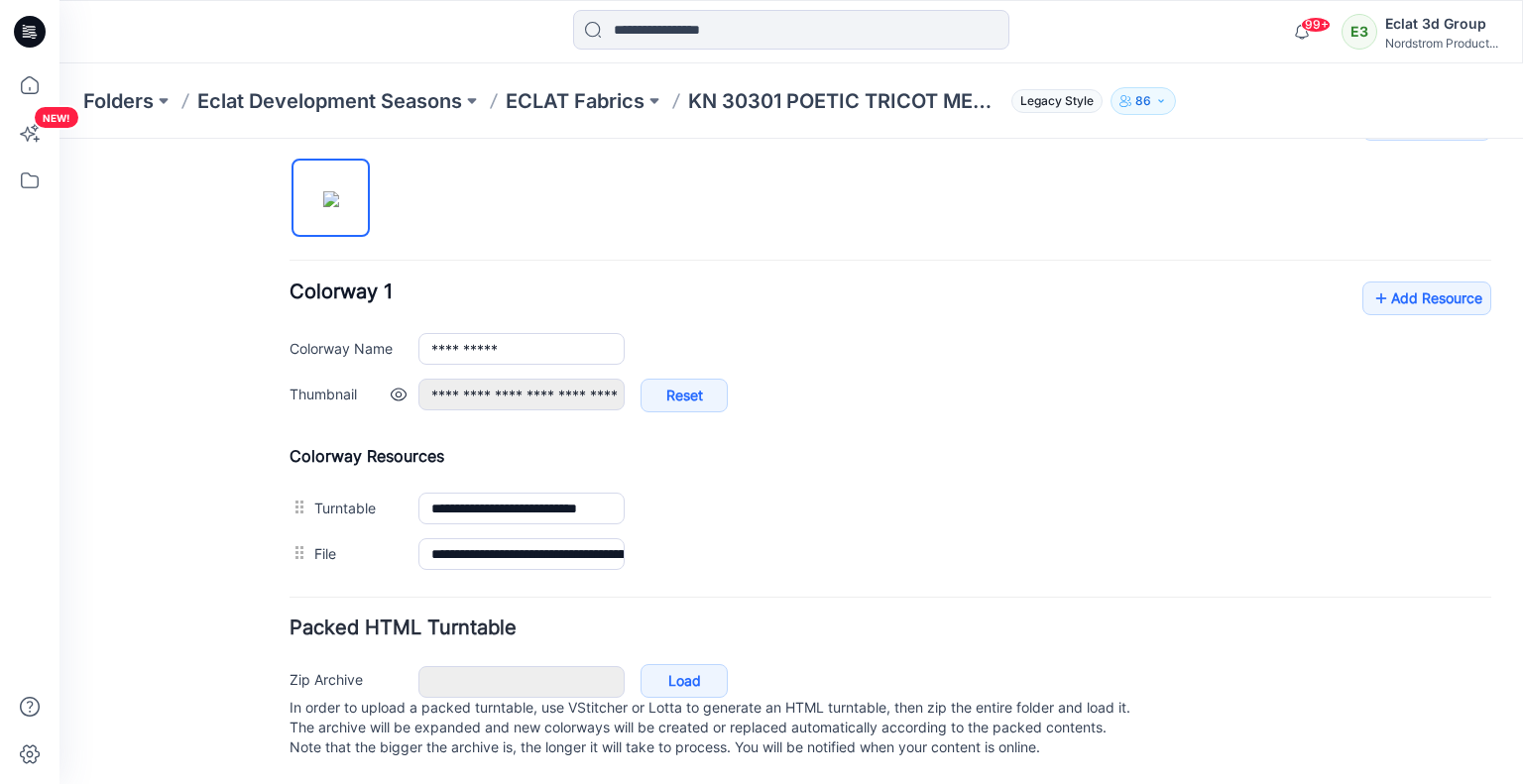 click on "**********" at bounding box center [955, 405] 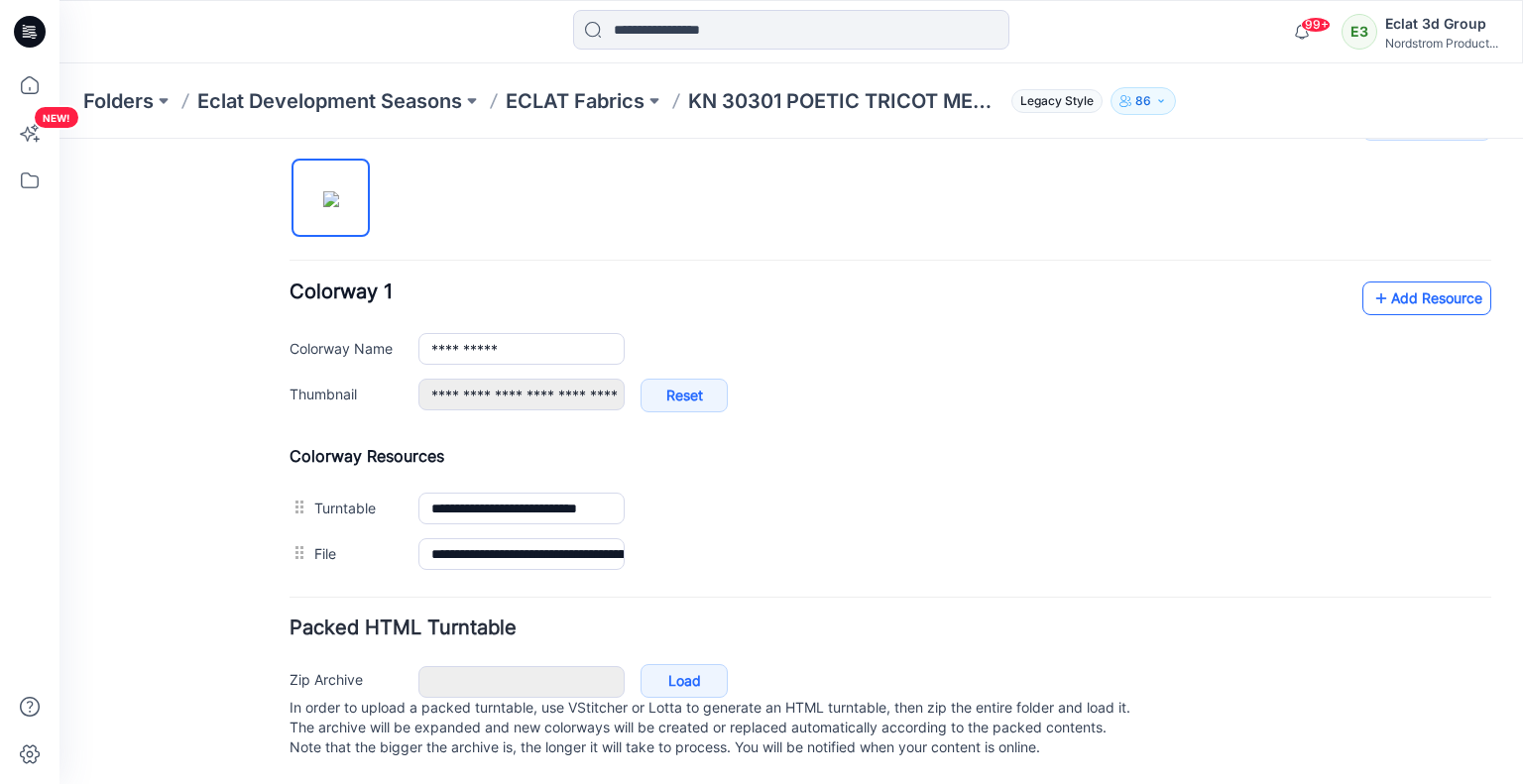click on "Add Resource" at bounding box center (1427, 298) 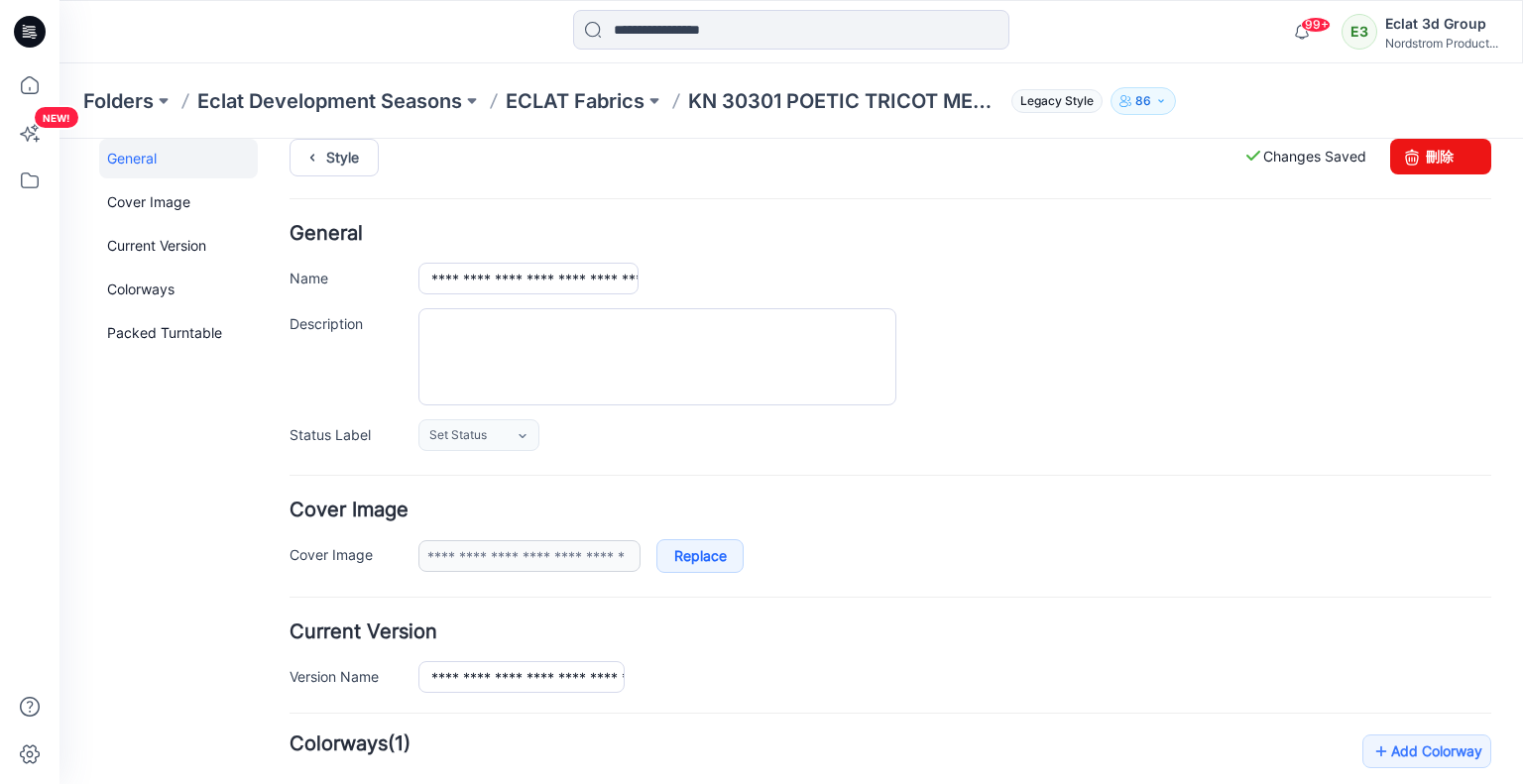 scroll, scrollTop: 0, scrollLeft: 0, axis: both 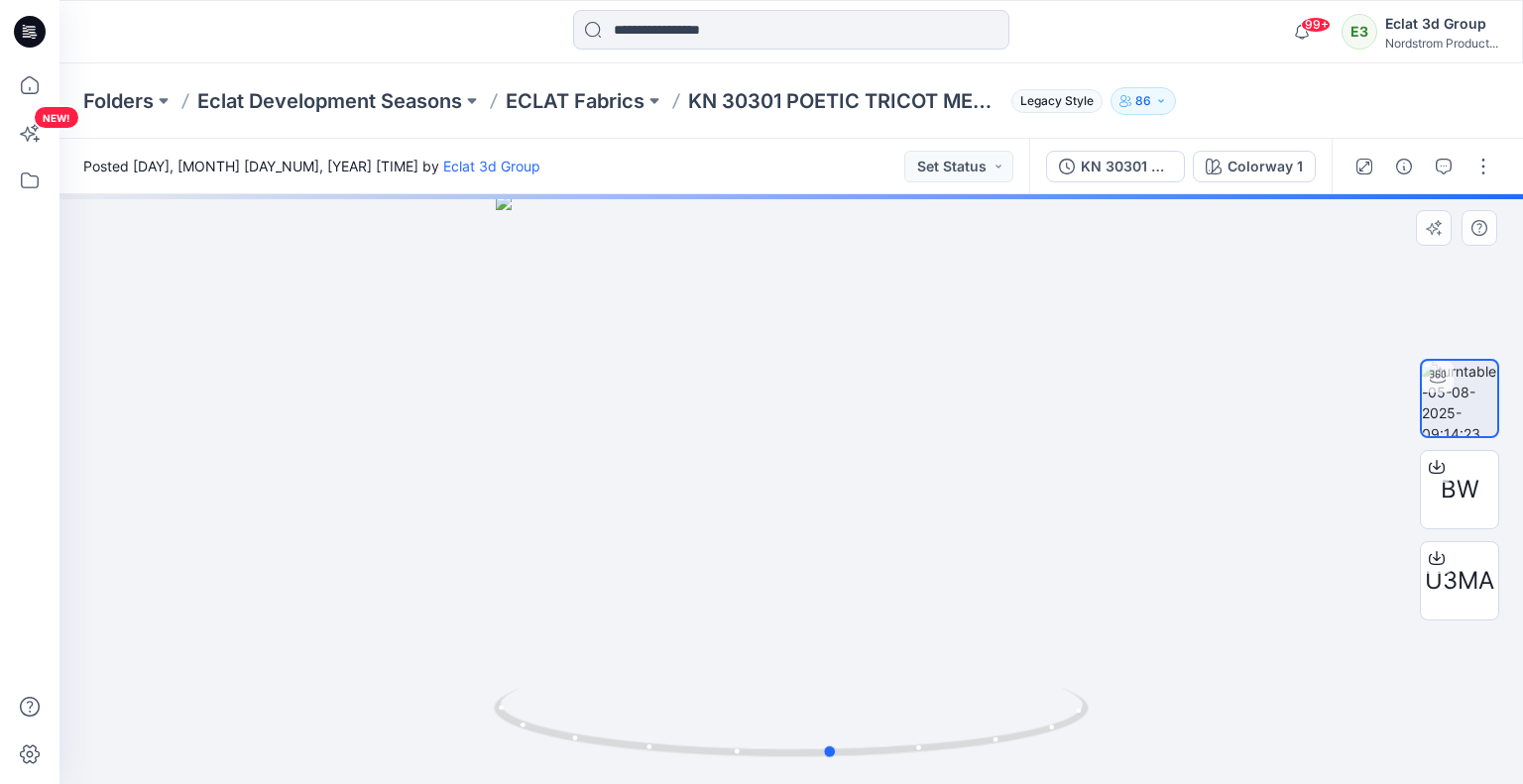 drag, startPoint x: 880, startPoint y: 518, endPoint x: 337, endPoint y: 520, distance: 543.00368 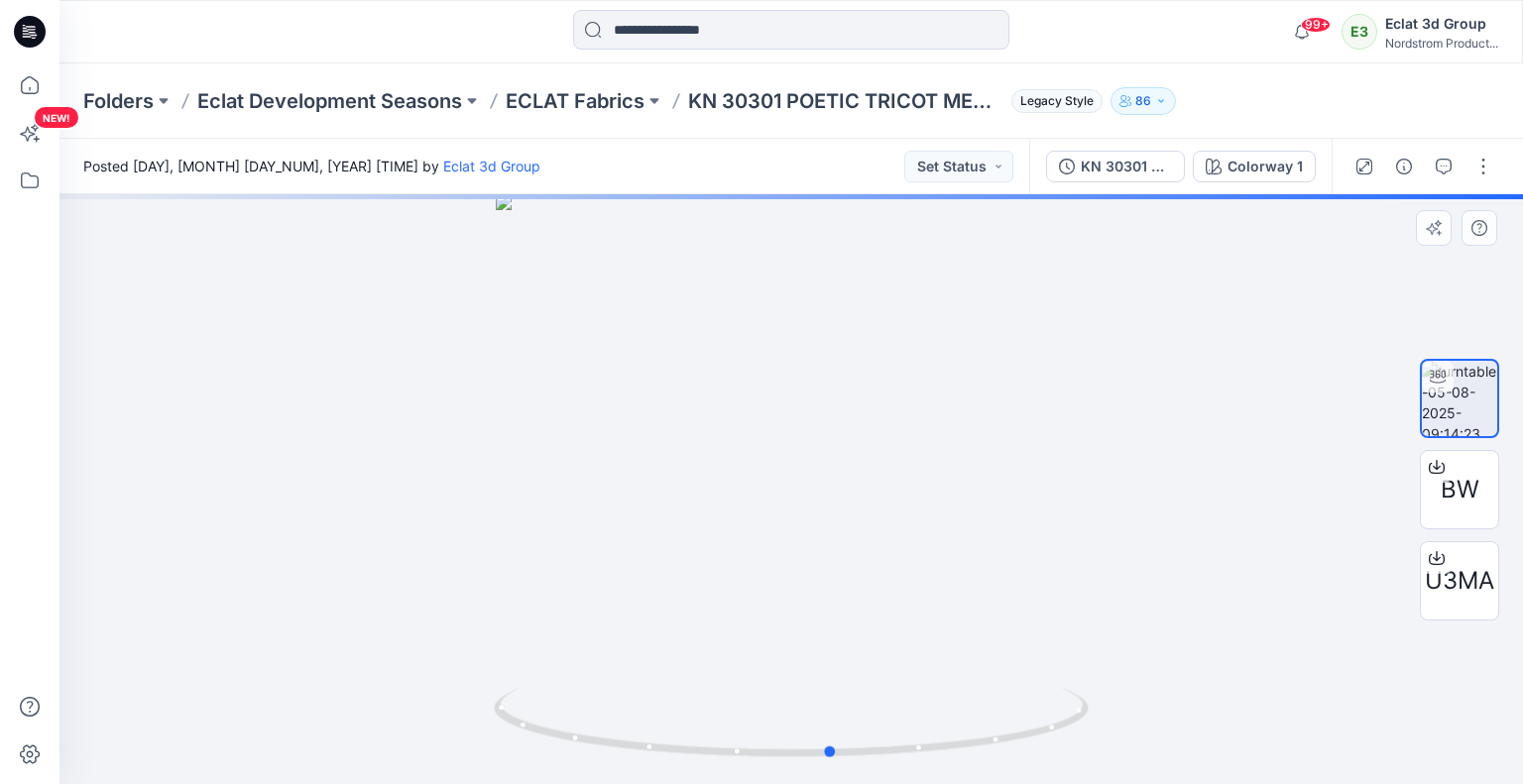 click at bounding box center (791, 489) 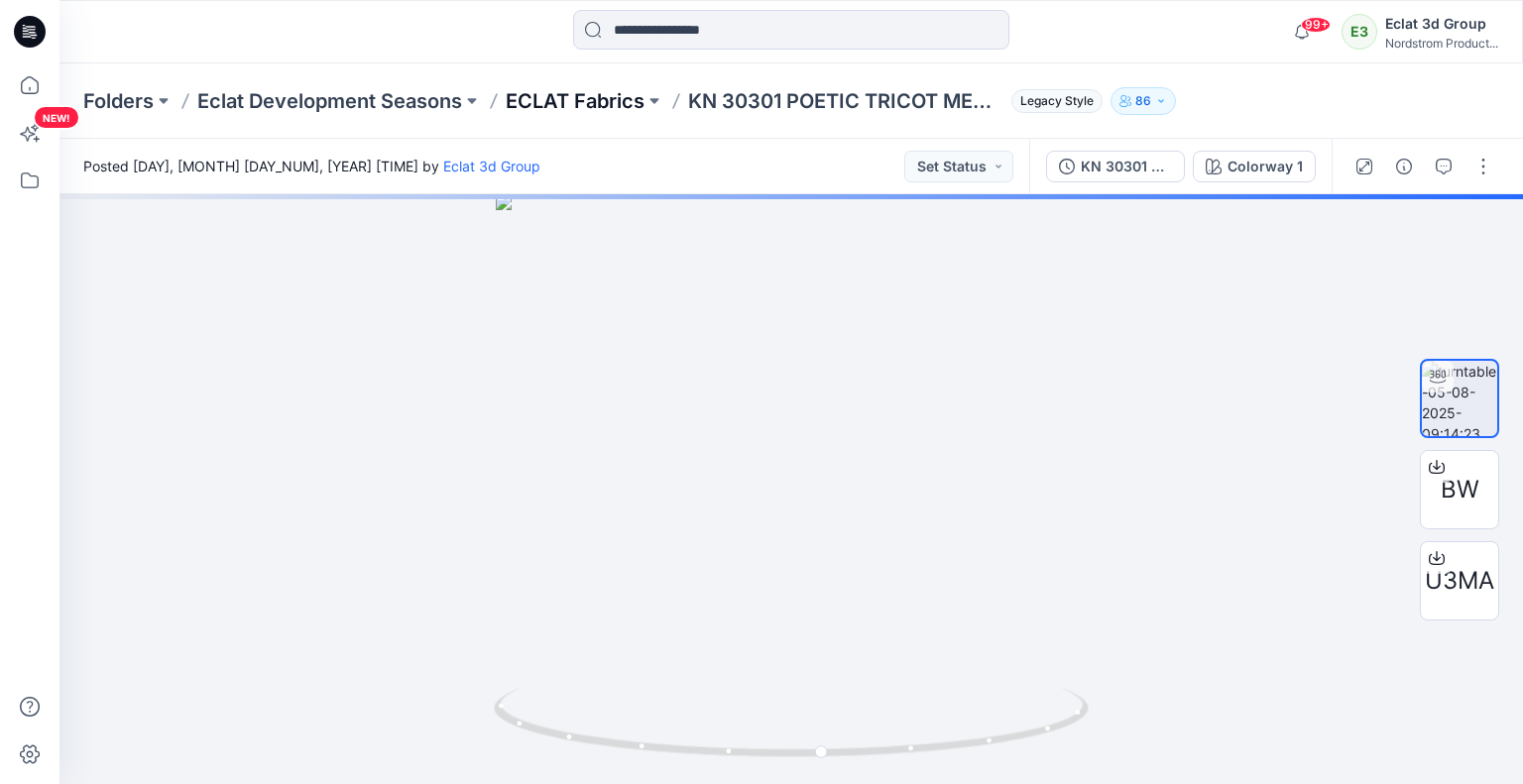 click on "ECLAT Fabrics" at bounding box center [575, 101] 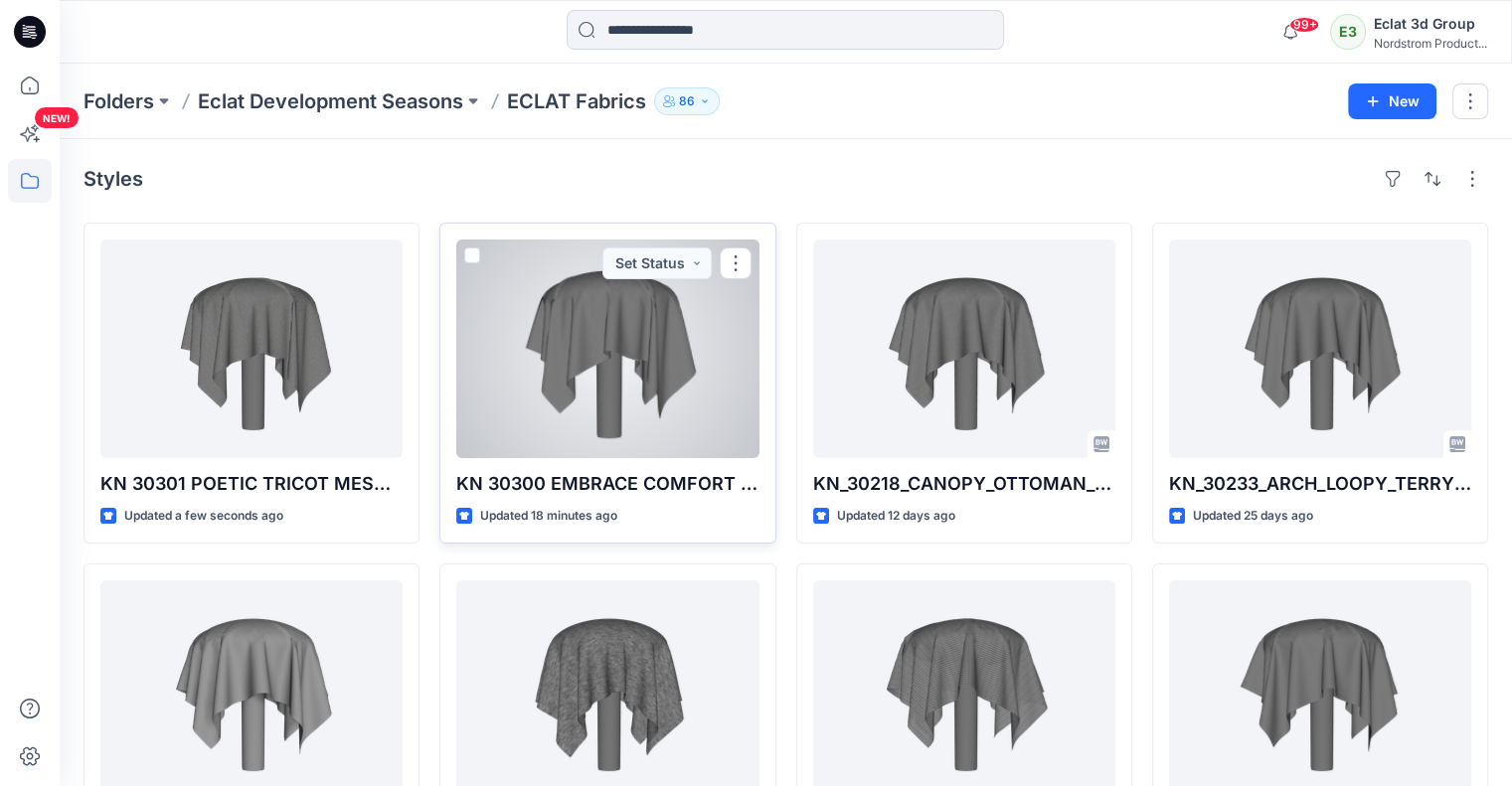 click at bounding box center (607, 349) 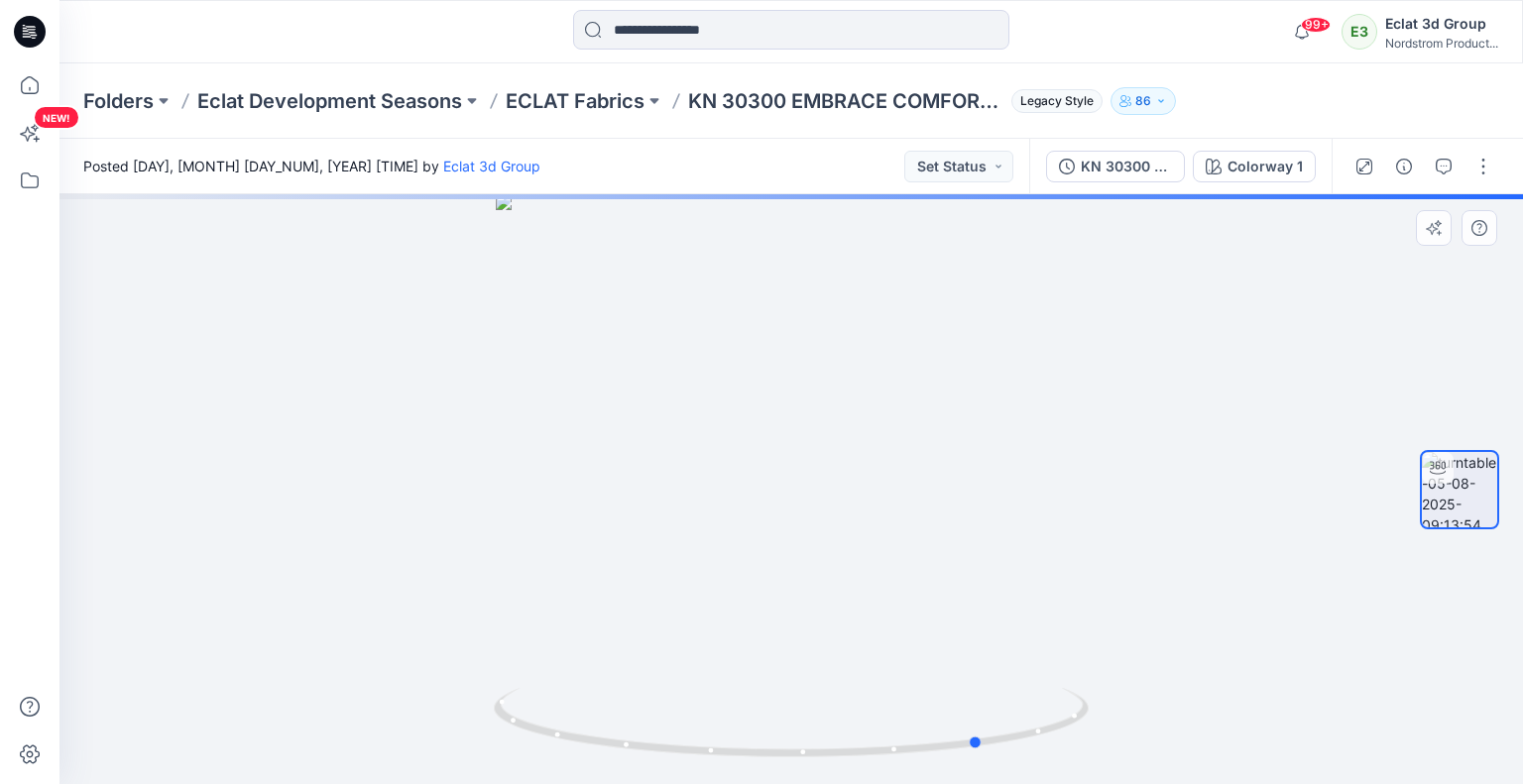 drag, startPoint x: 900, startPoint y: 530, endPoint x: 1490, endPoint y: 252, distance: 652.2147 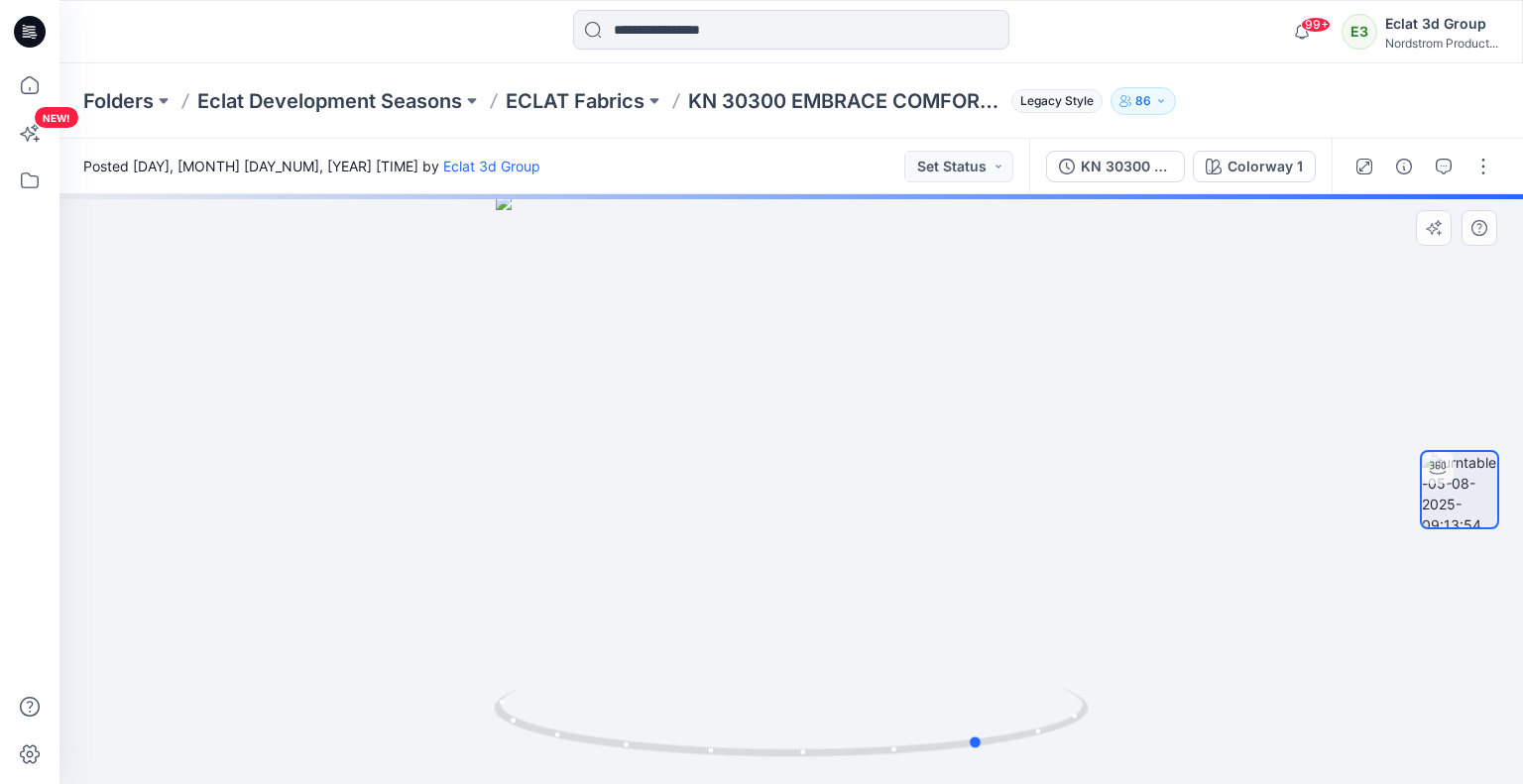 click at bounding box center (791, 489) 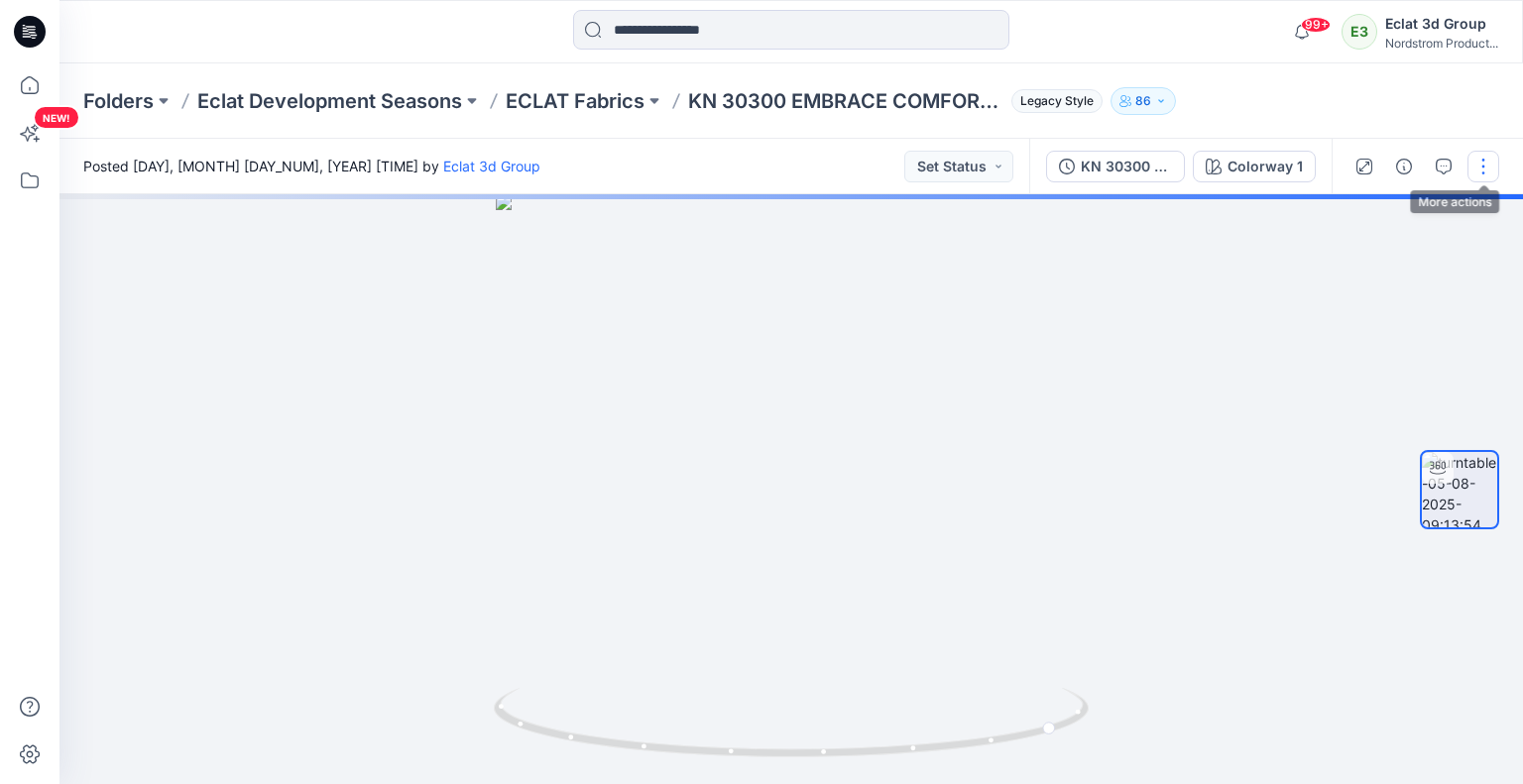 click at bounding box center (1483, 167) 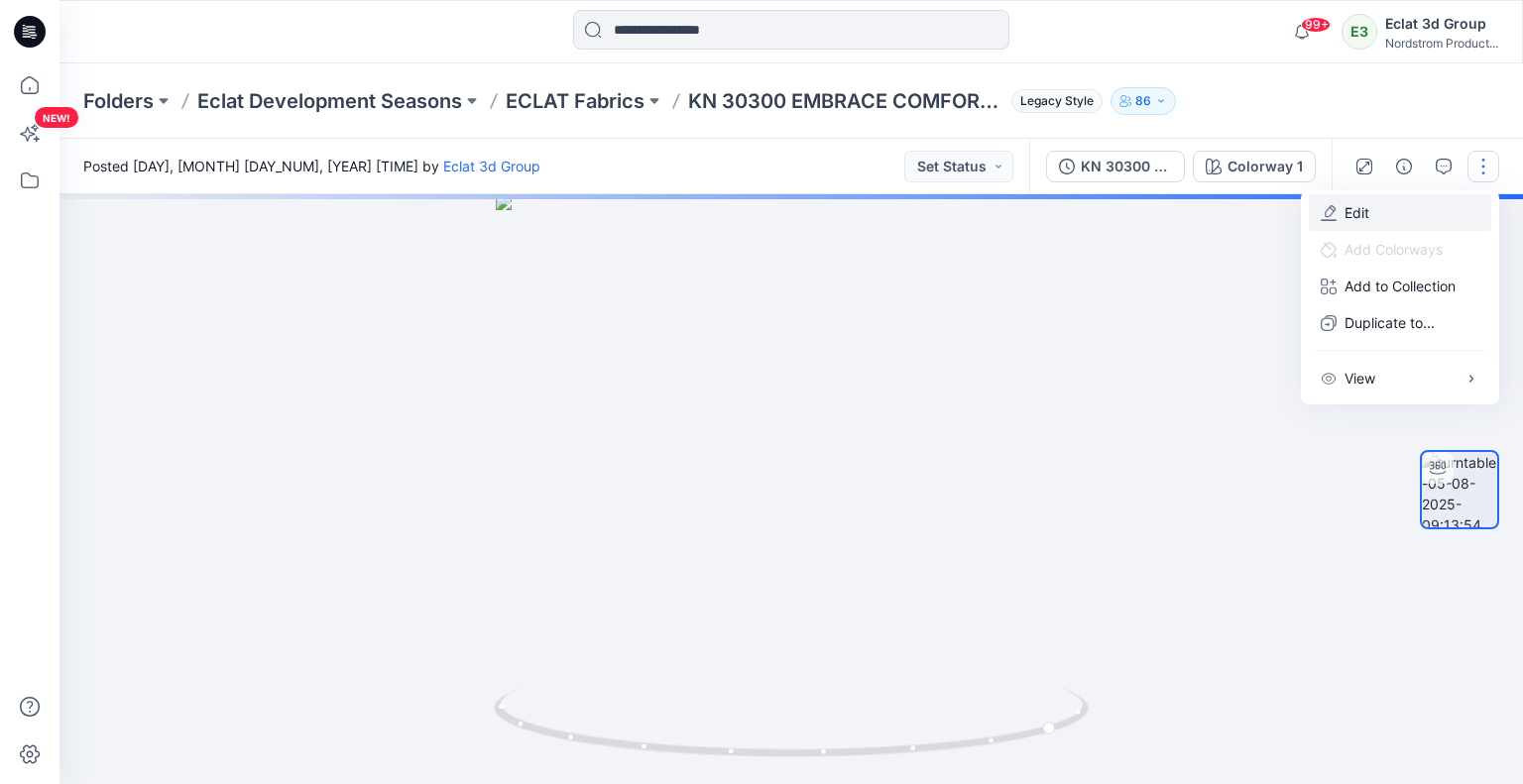 click on "Edit" at bounding box center (1356, 212) 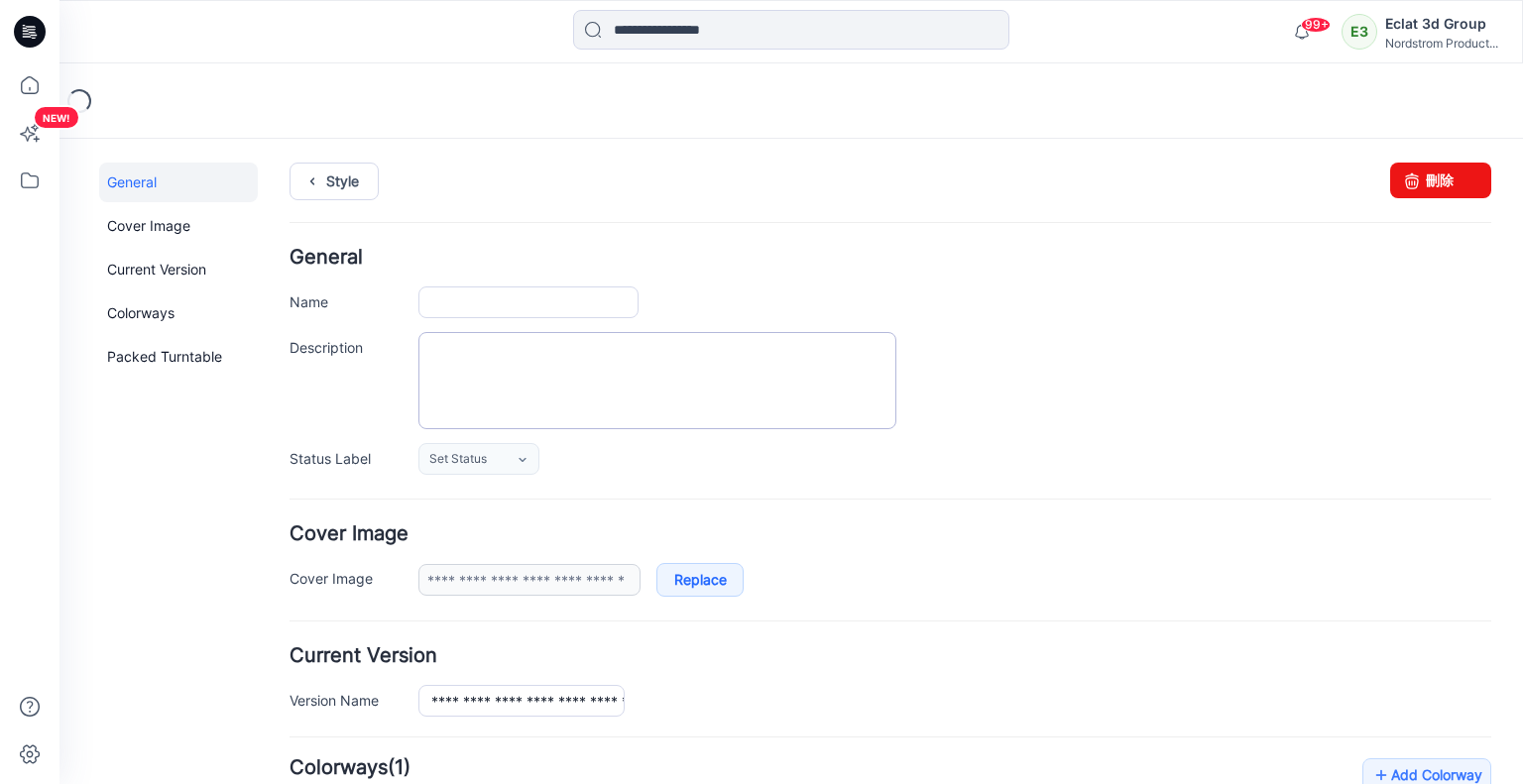 scroll, scrollTop: 0, scrollLeft: 0, axis: both 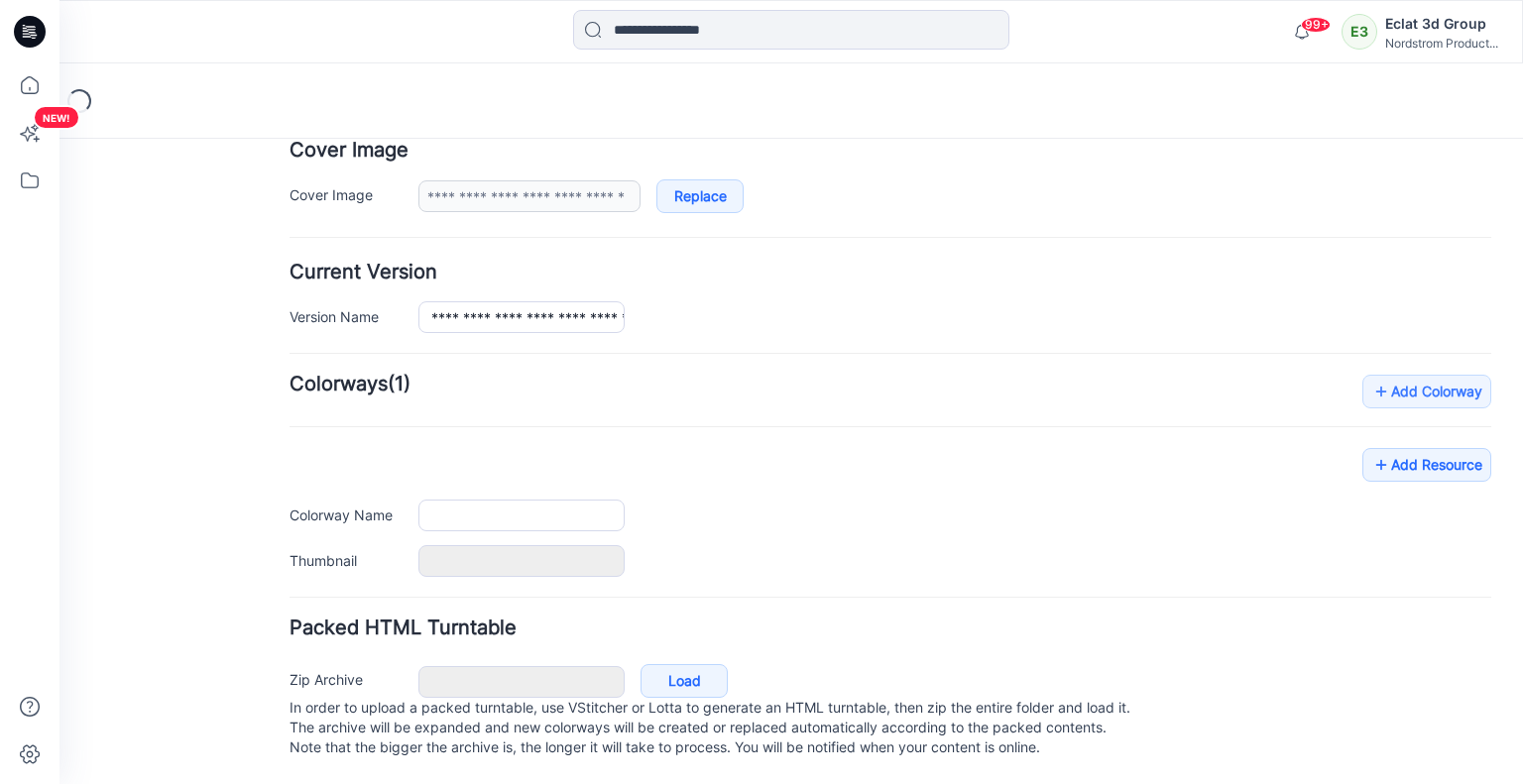 type on "**********" 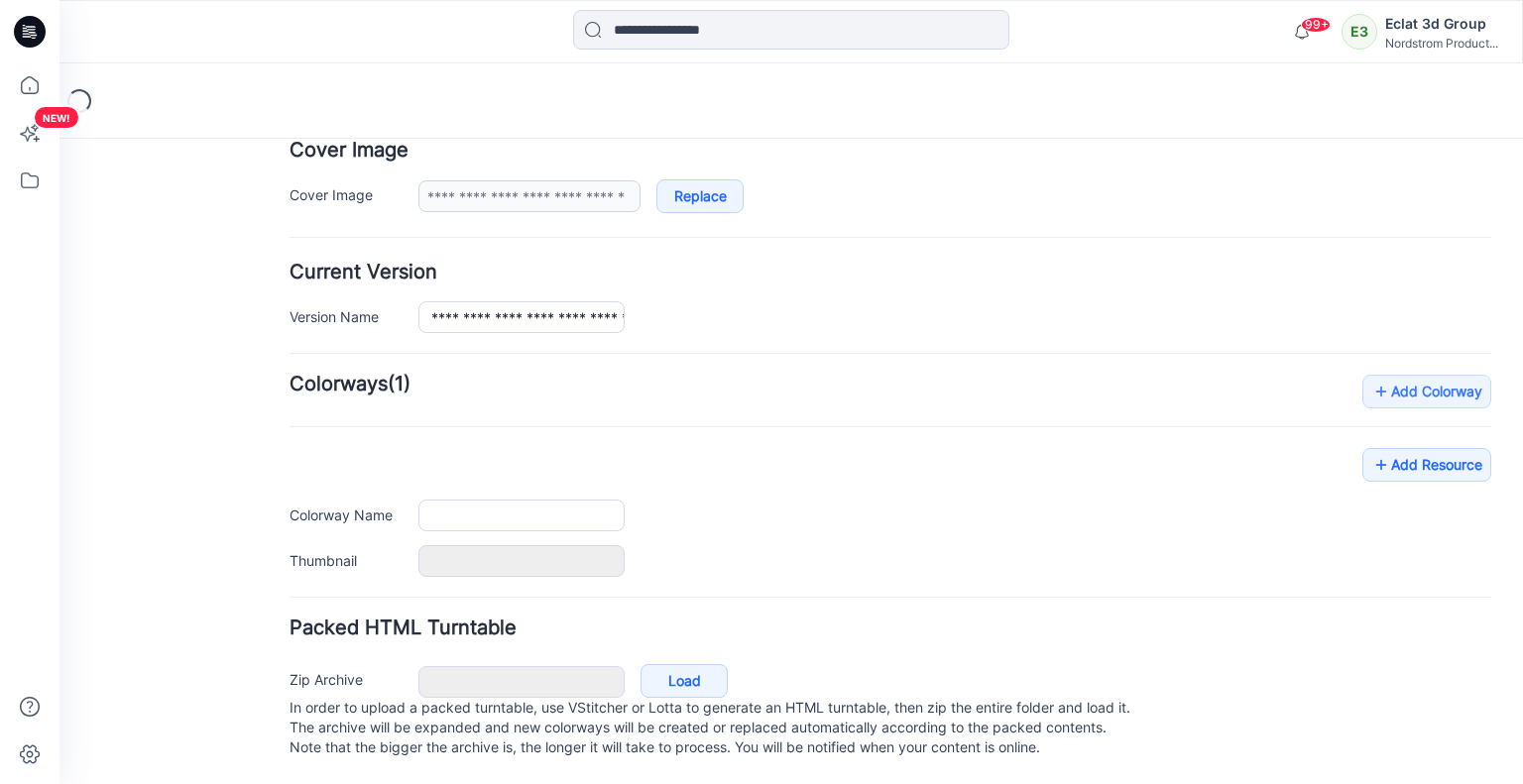 type on "**********" 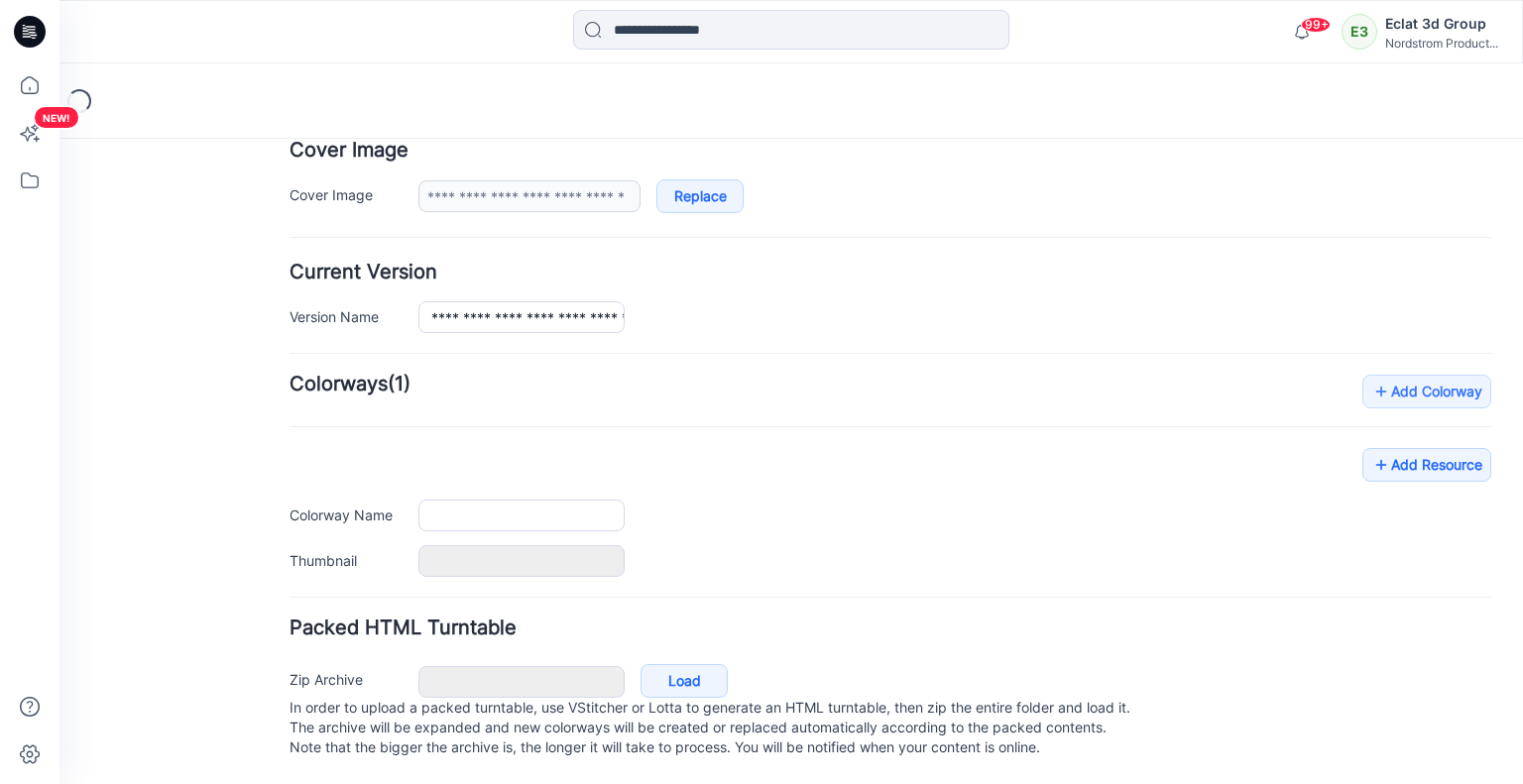 type on "**********" 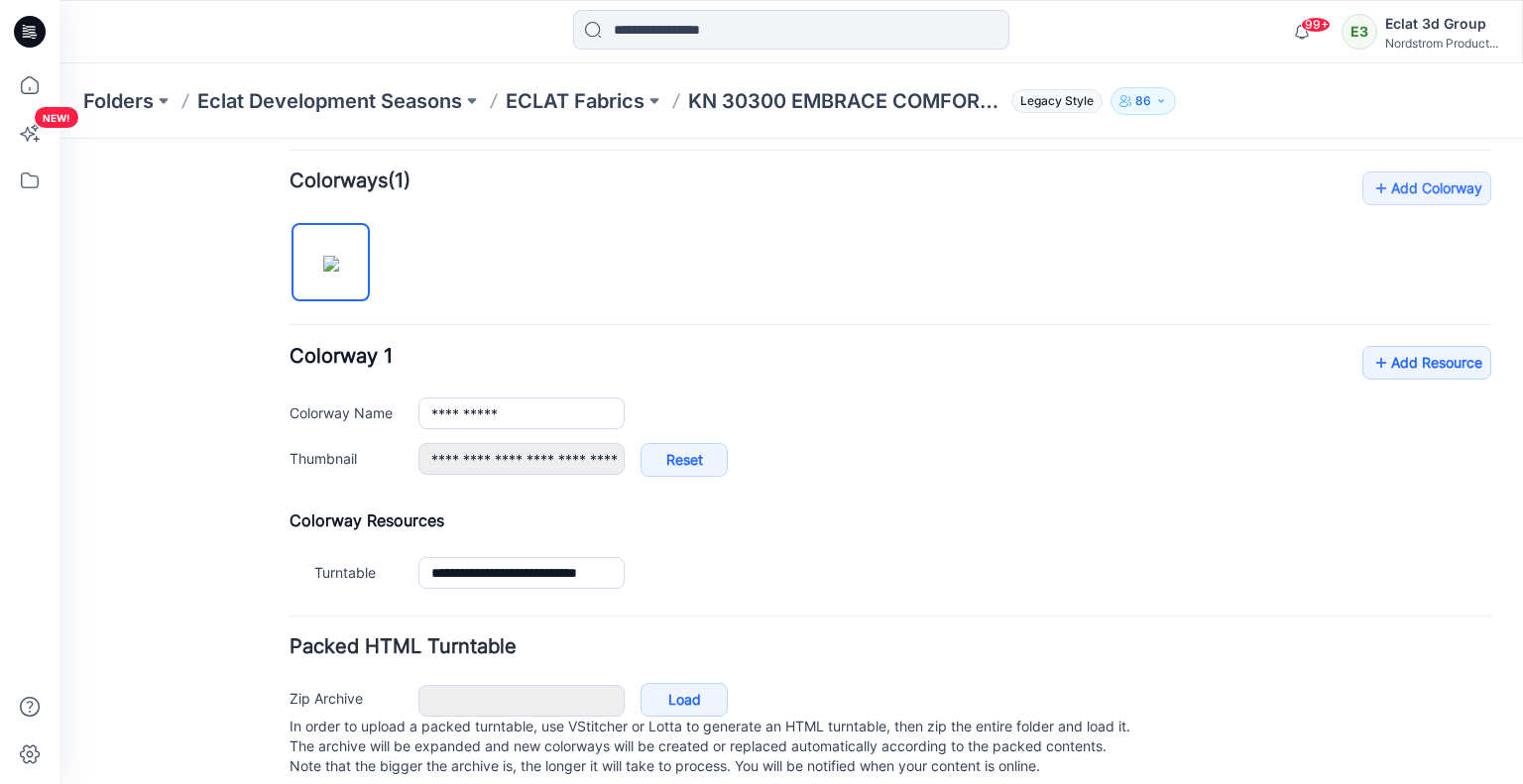 scroll, scrollTop: 597, scrollLeft: 0, axis: vertical 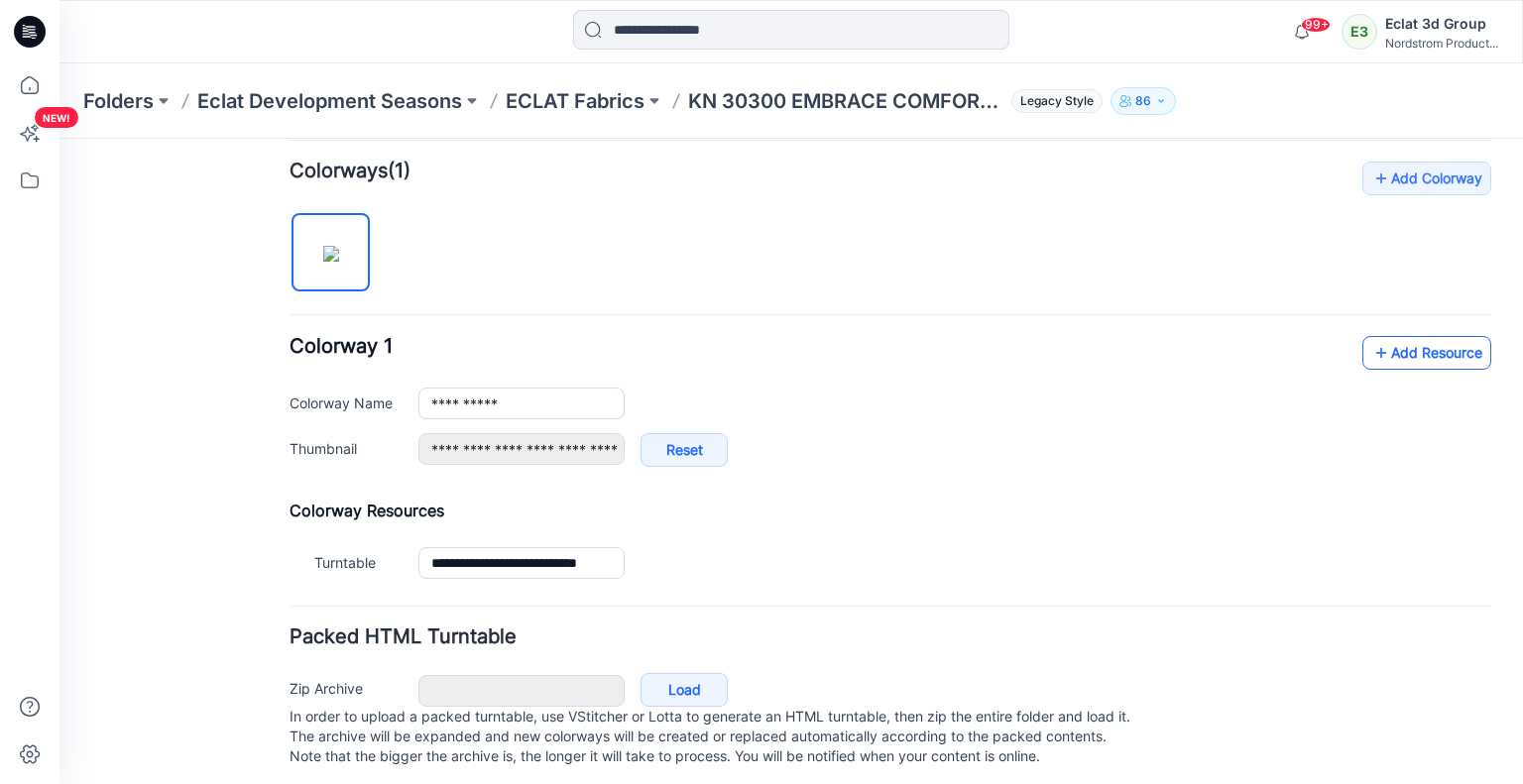 click on "Add Resource" at bounding box center [1427, 353] 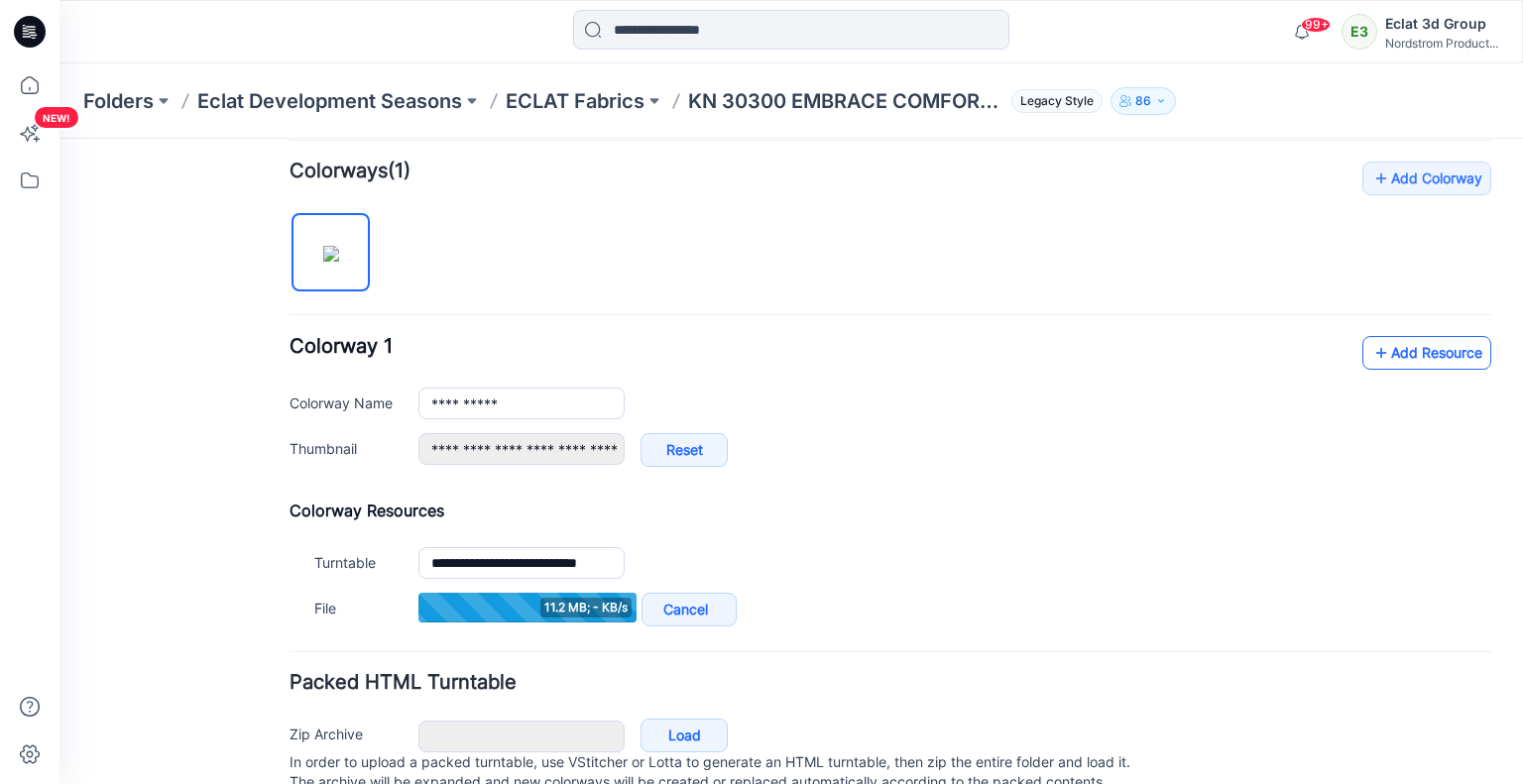 click on "Add Resource" at bounding box center [1427, 353] 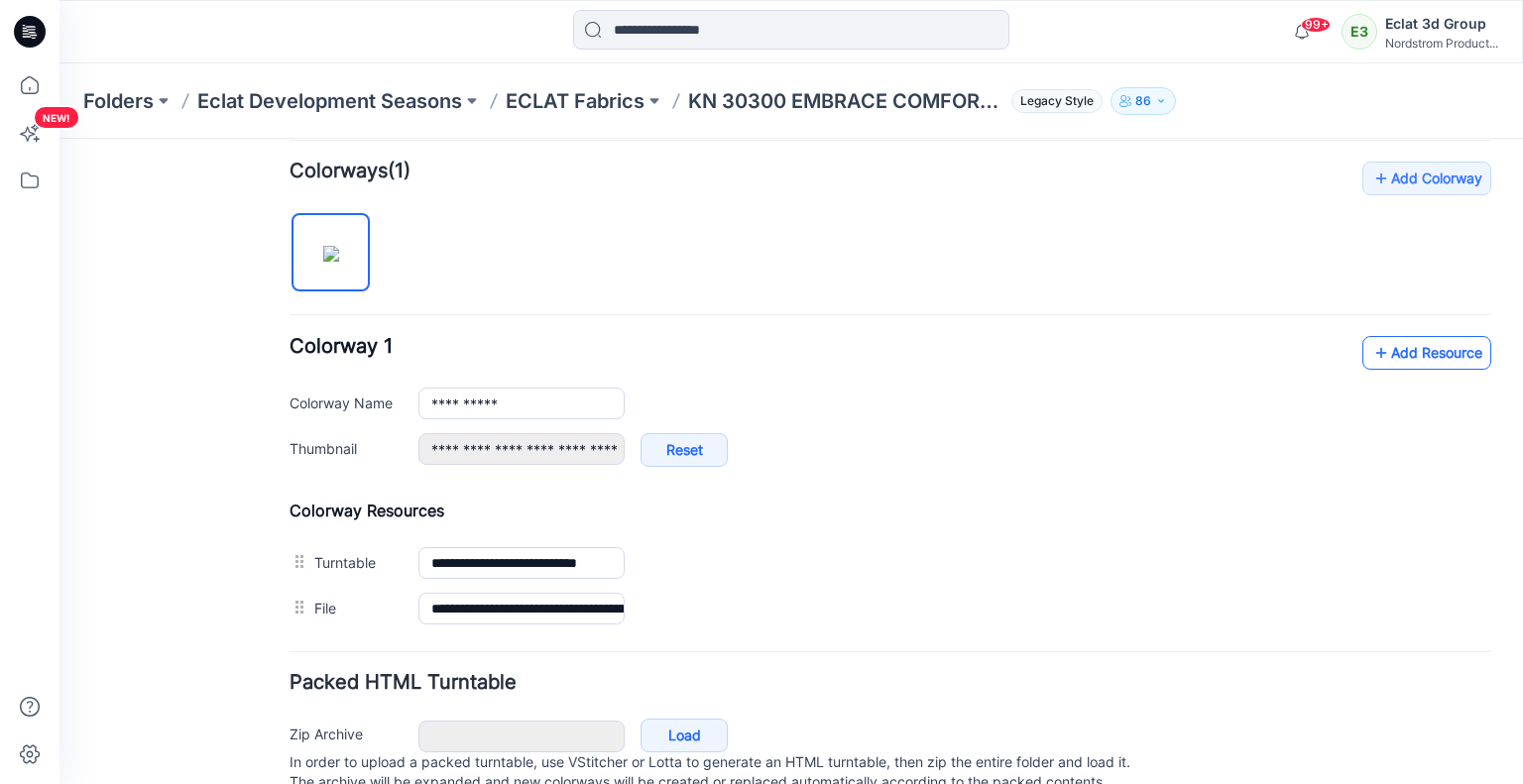 click on "Add Resource" at bounding box center (1427, 353) 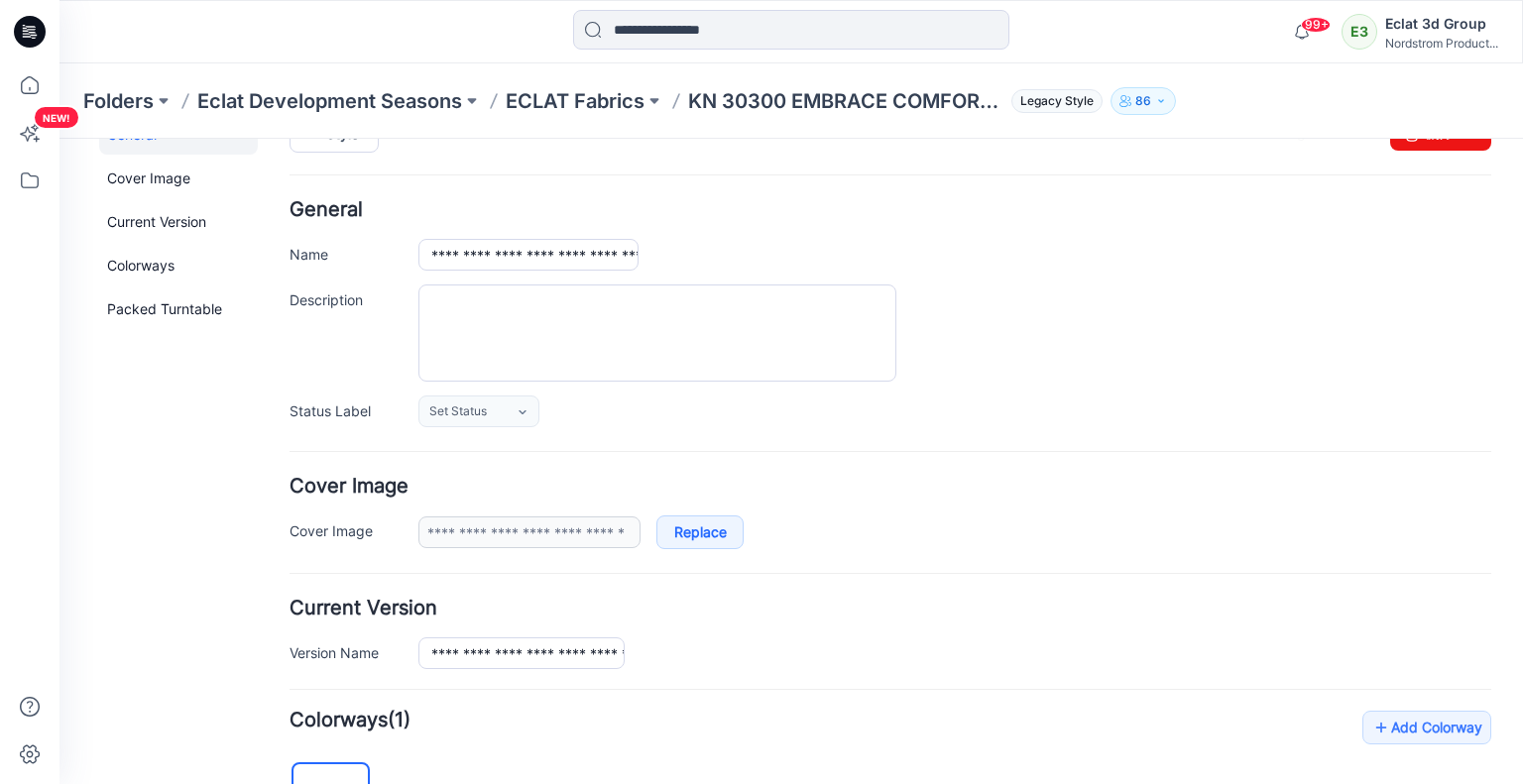 scroll, scrollTop: 0, scrollLeft: 0, axis: both 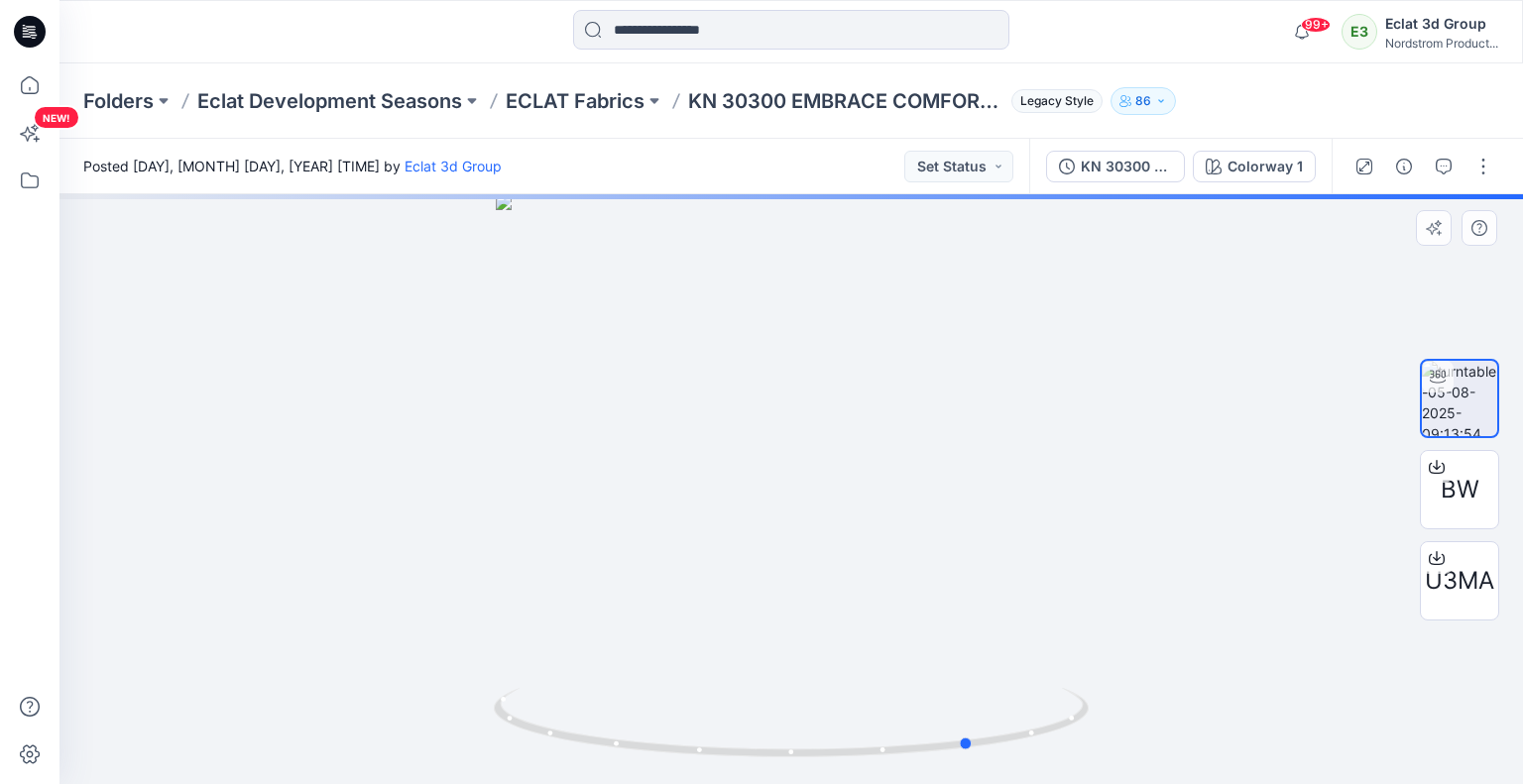 drag, startPoint x: 919, startPoint y: 495, endPoint x: 344, endPoint y: 473, distance: 575.4207 